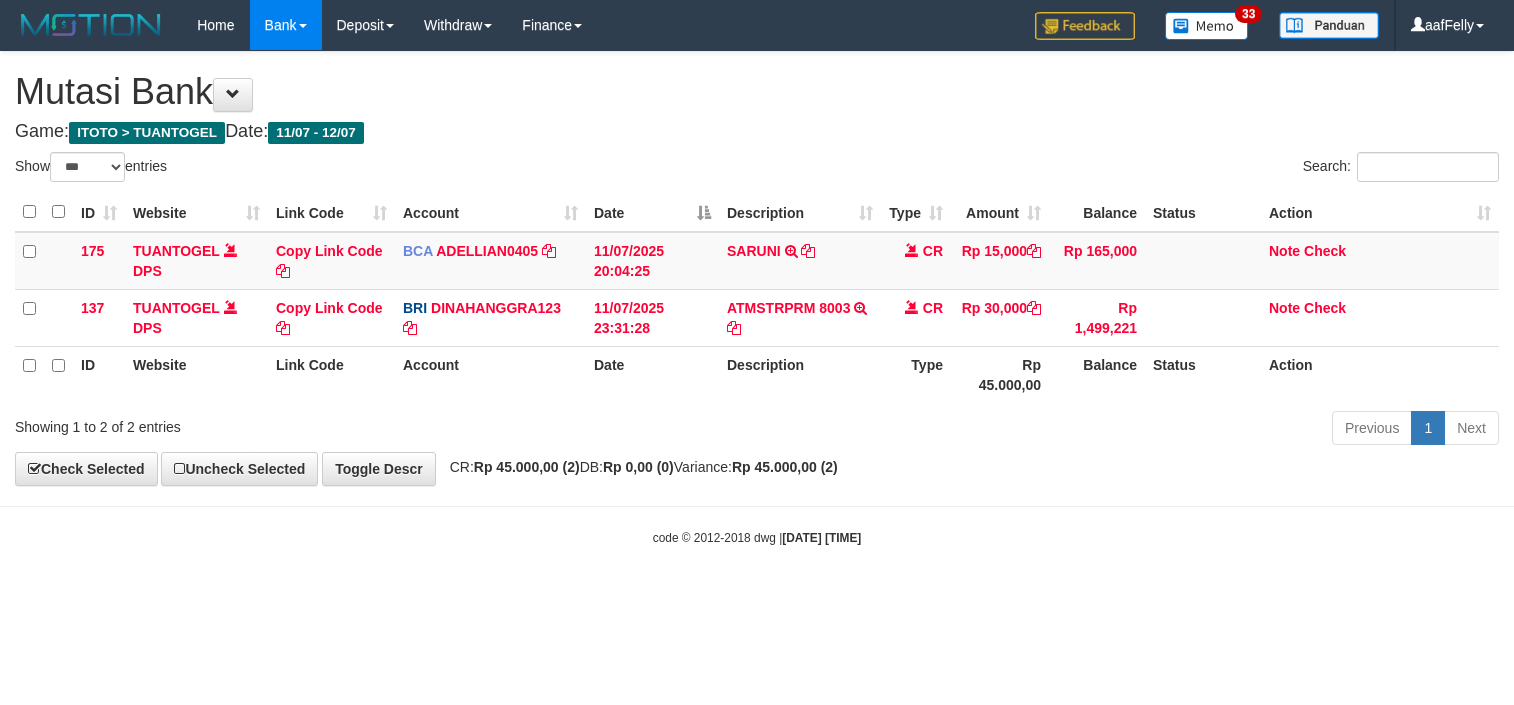 select on "***" 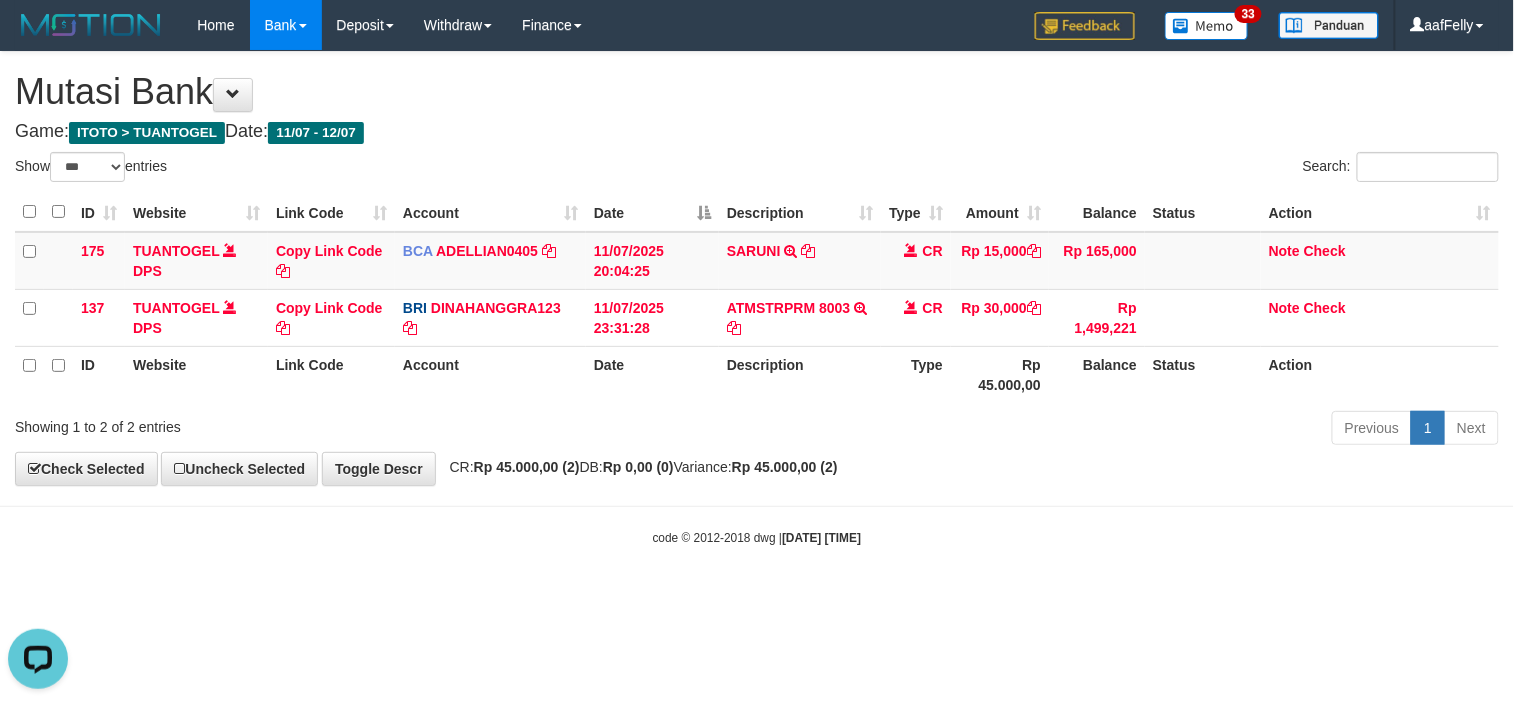 scroll, scrollTop: 0, scrollLeft: 0, axis: both 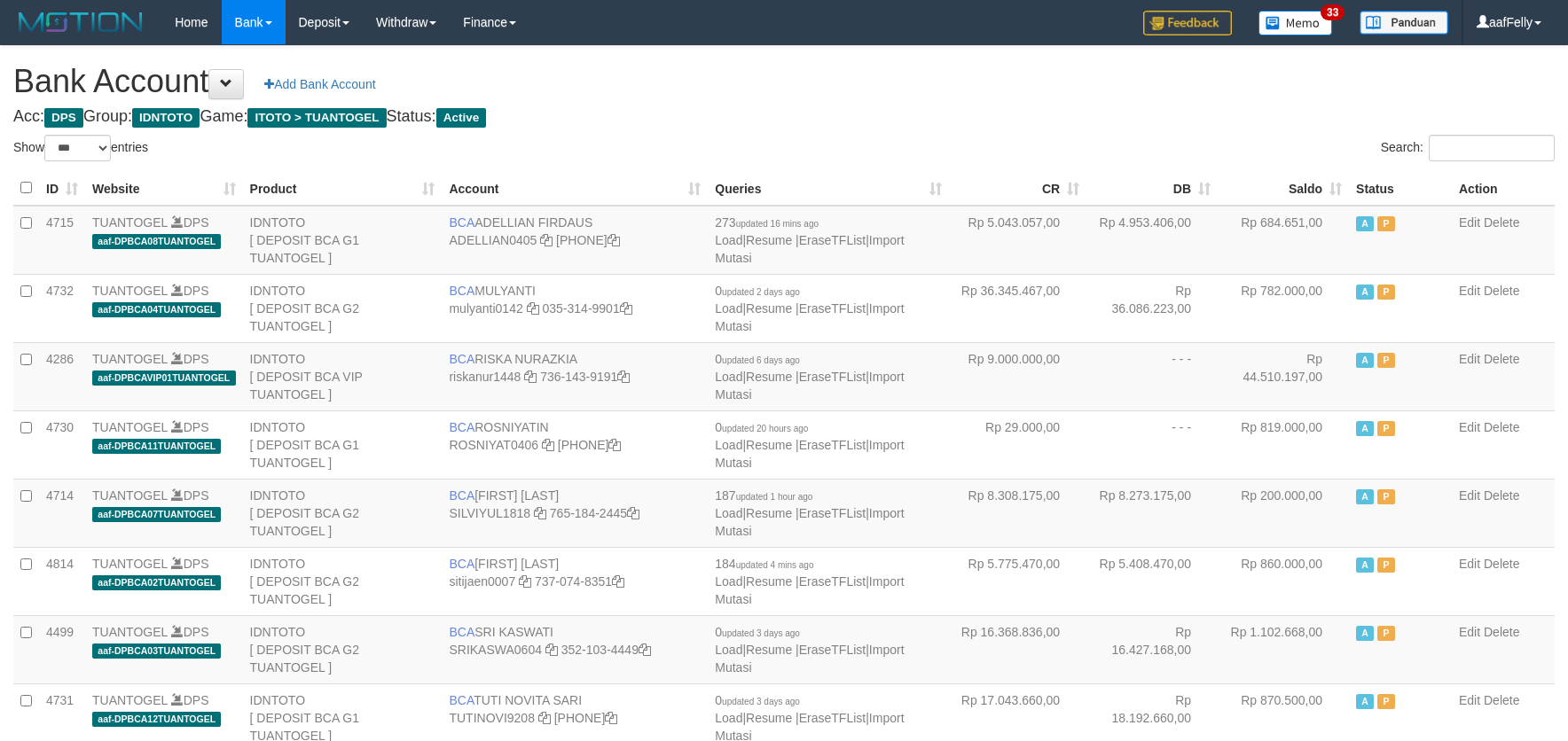select on "***" 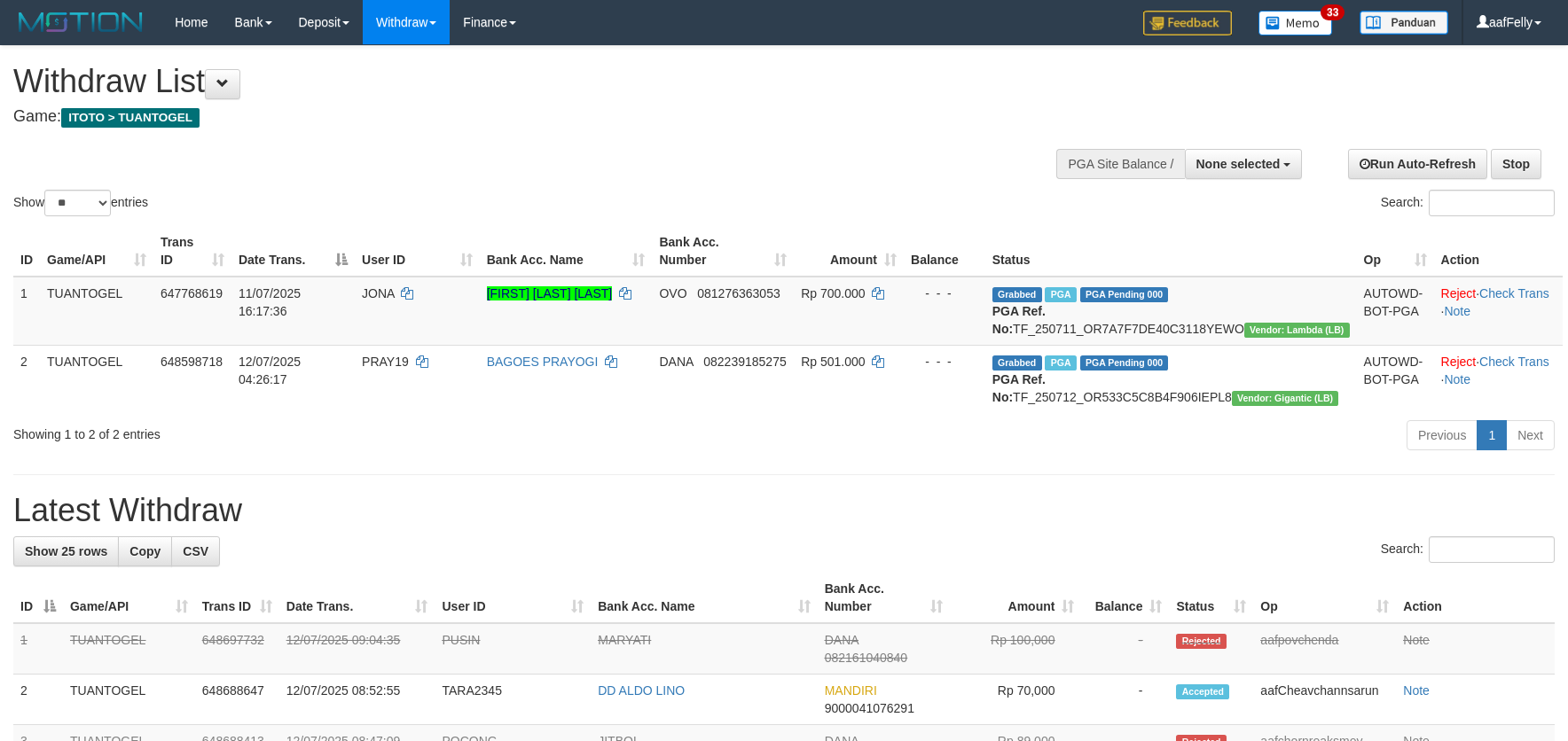 select 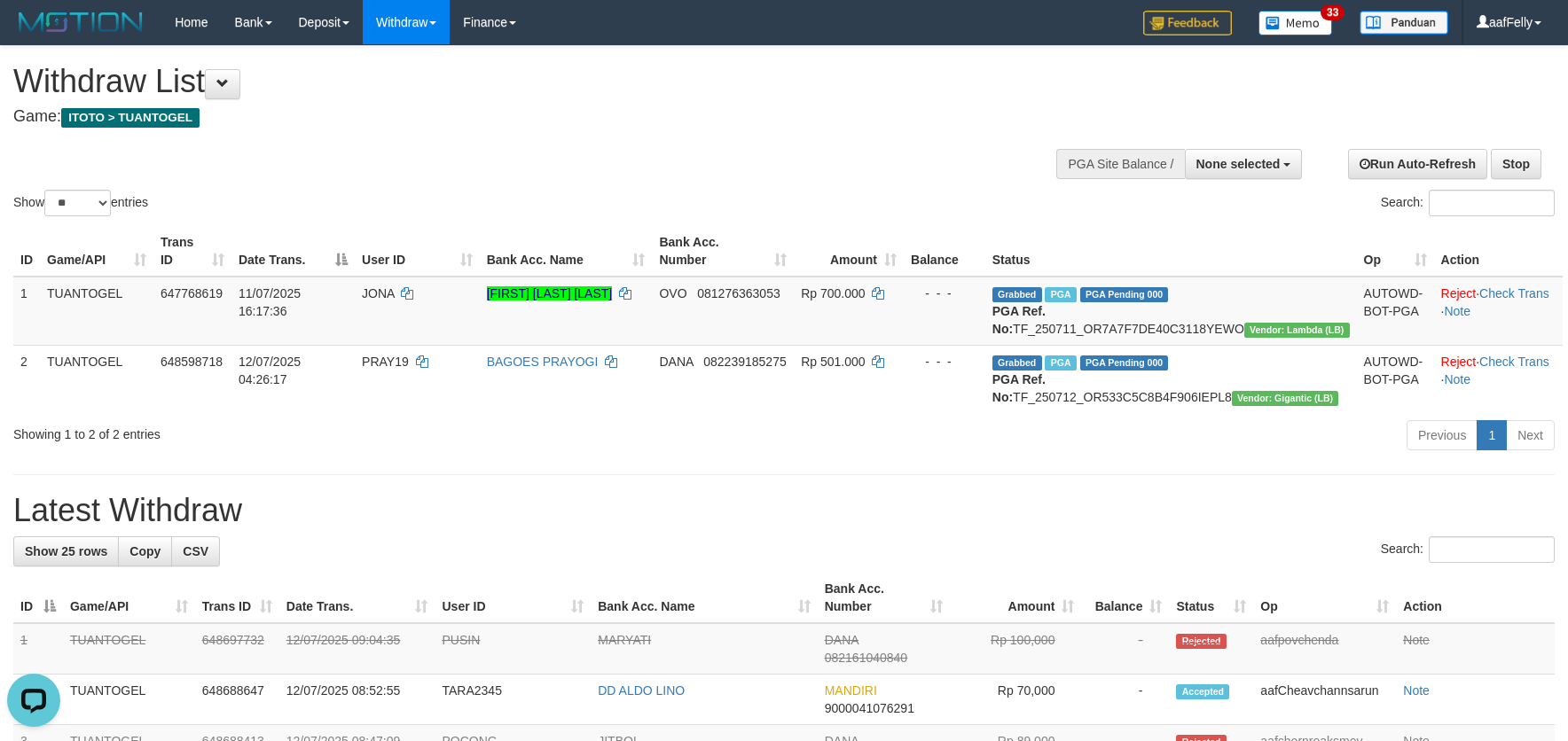 scroll, scrollTop: 0, scrollLeft: 0, axis: both 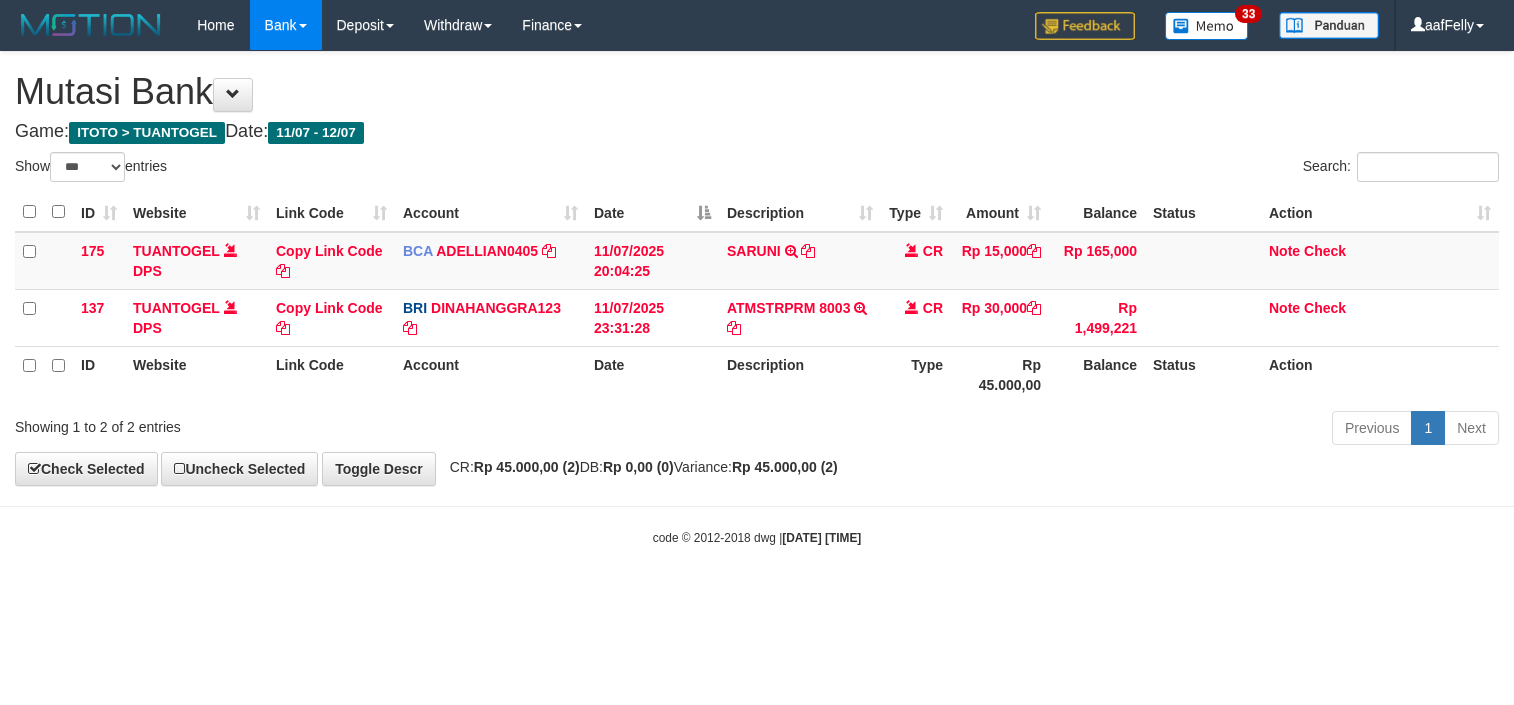 select on "***" 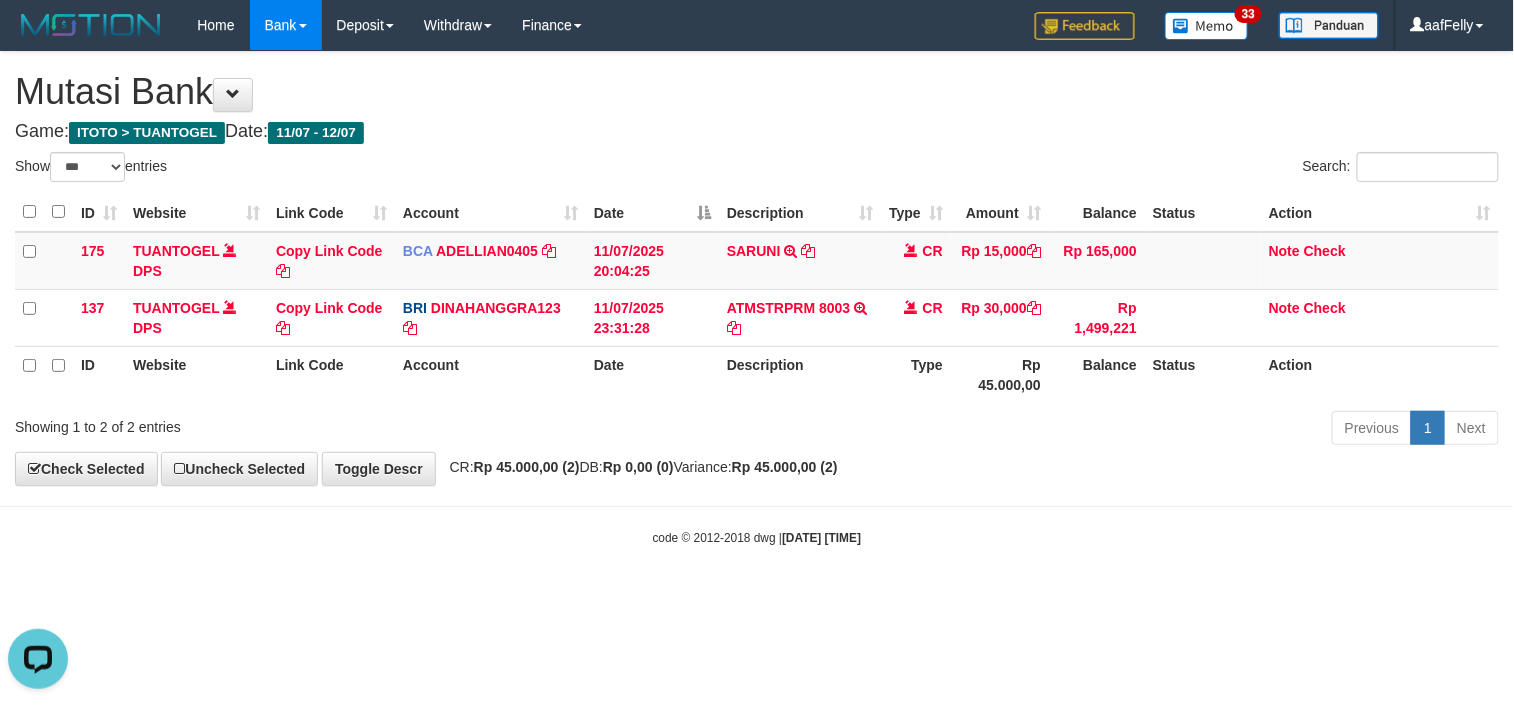 scroll, scrollTop: 0, scrollLeft: 0, axis: both 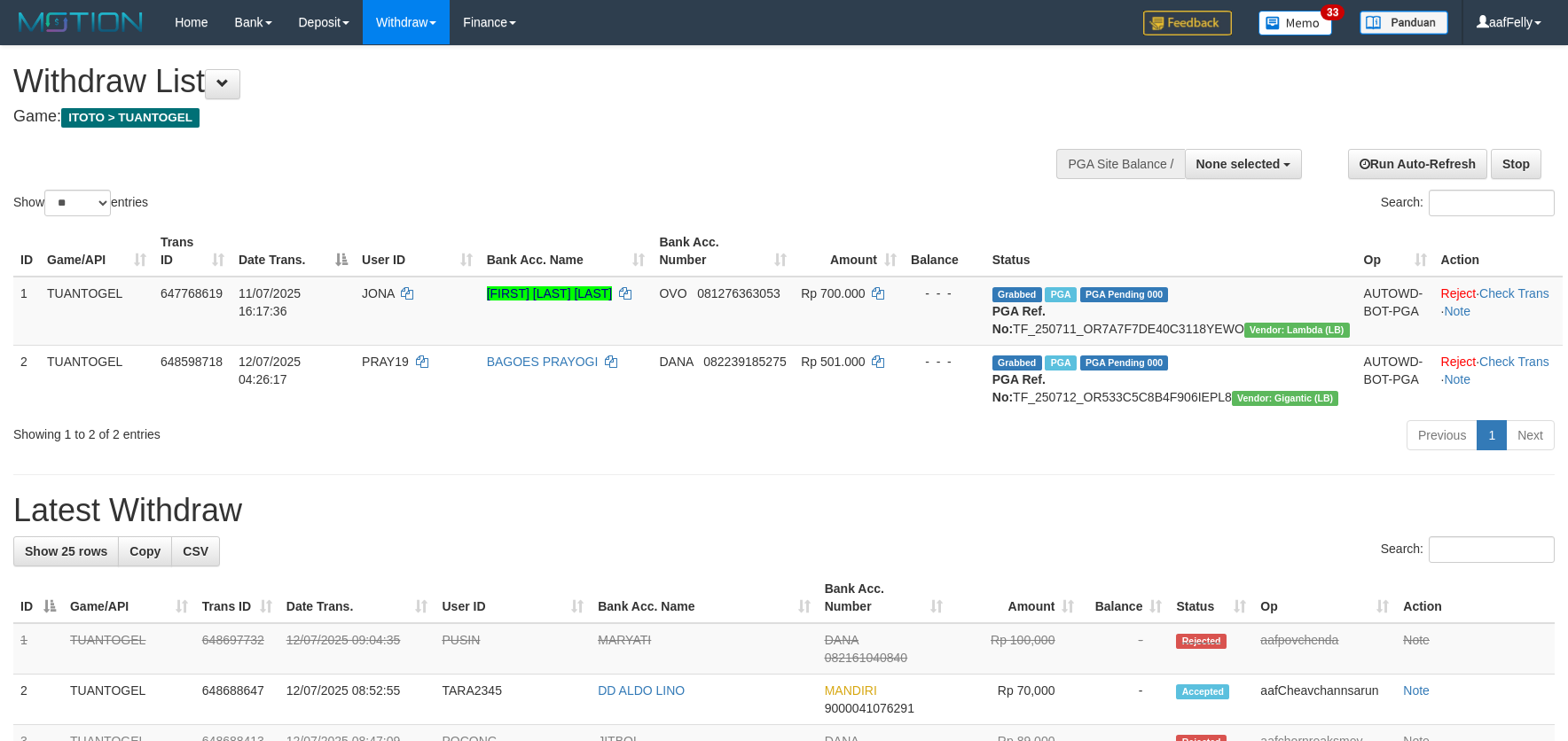 select 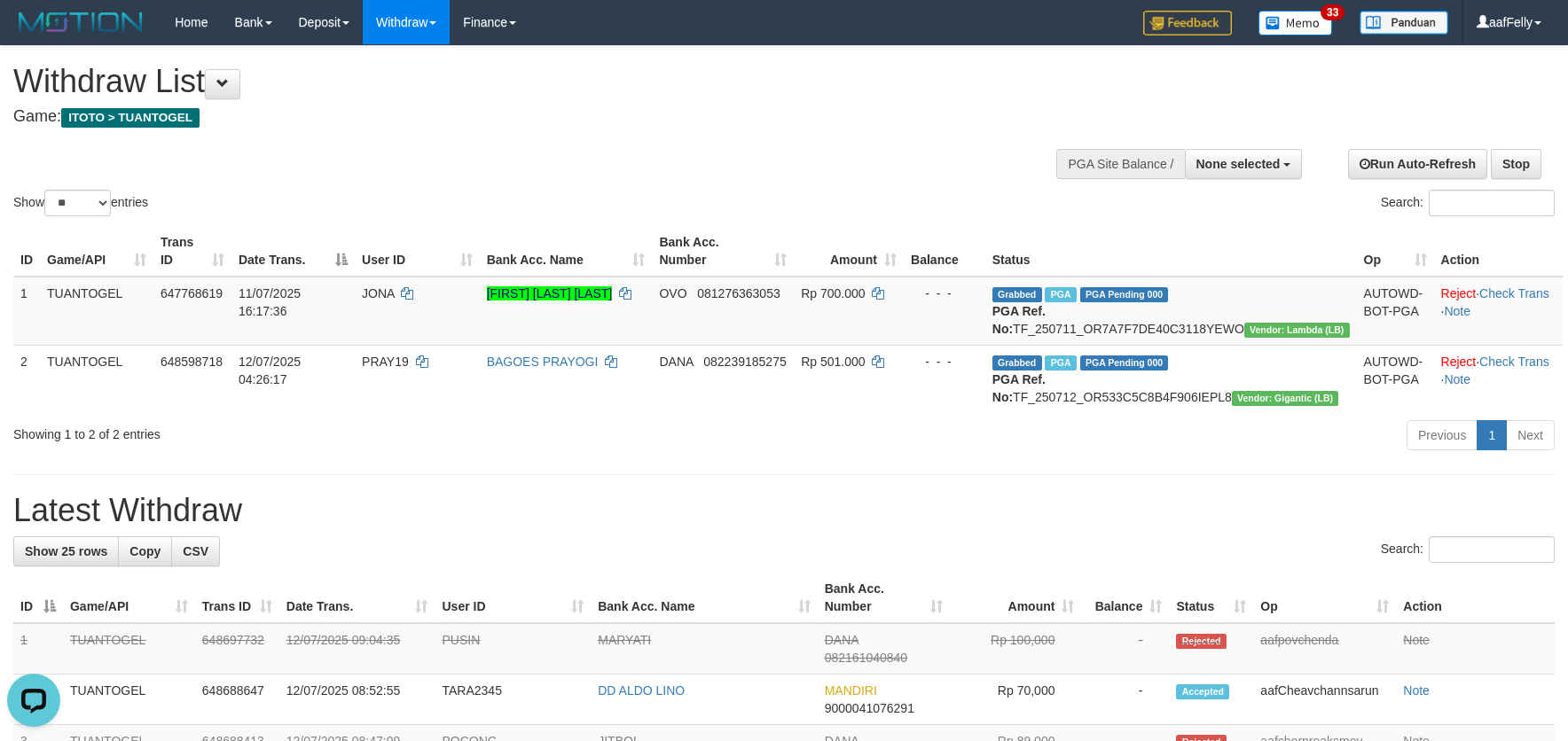 scroll, scrollTop: 0, scrollLeft: 0, axis: both 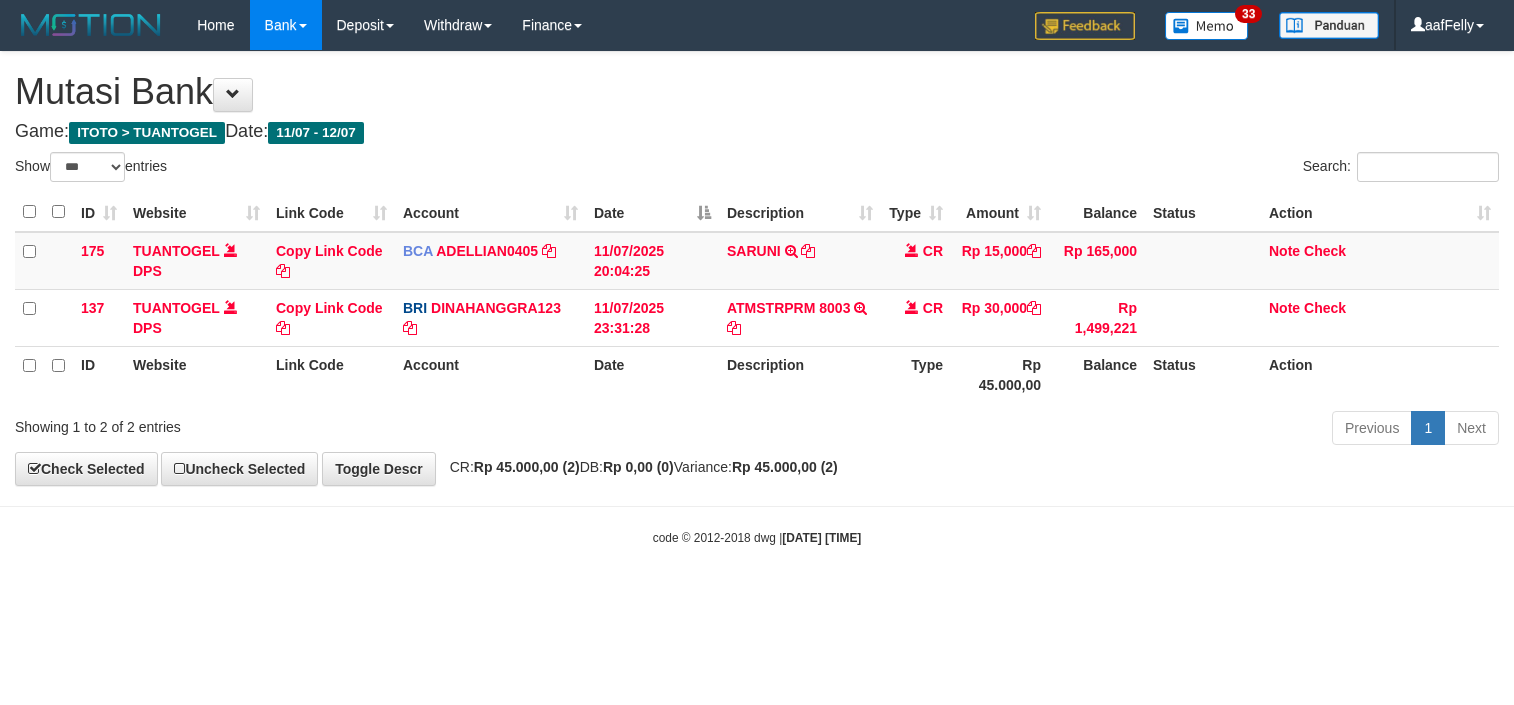 select on "***" 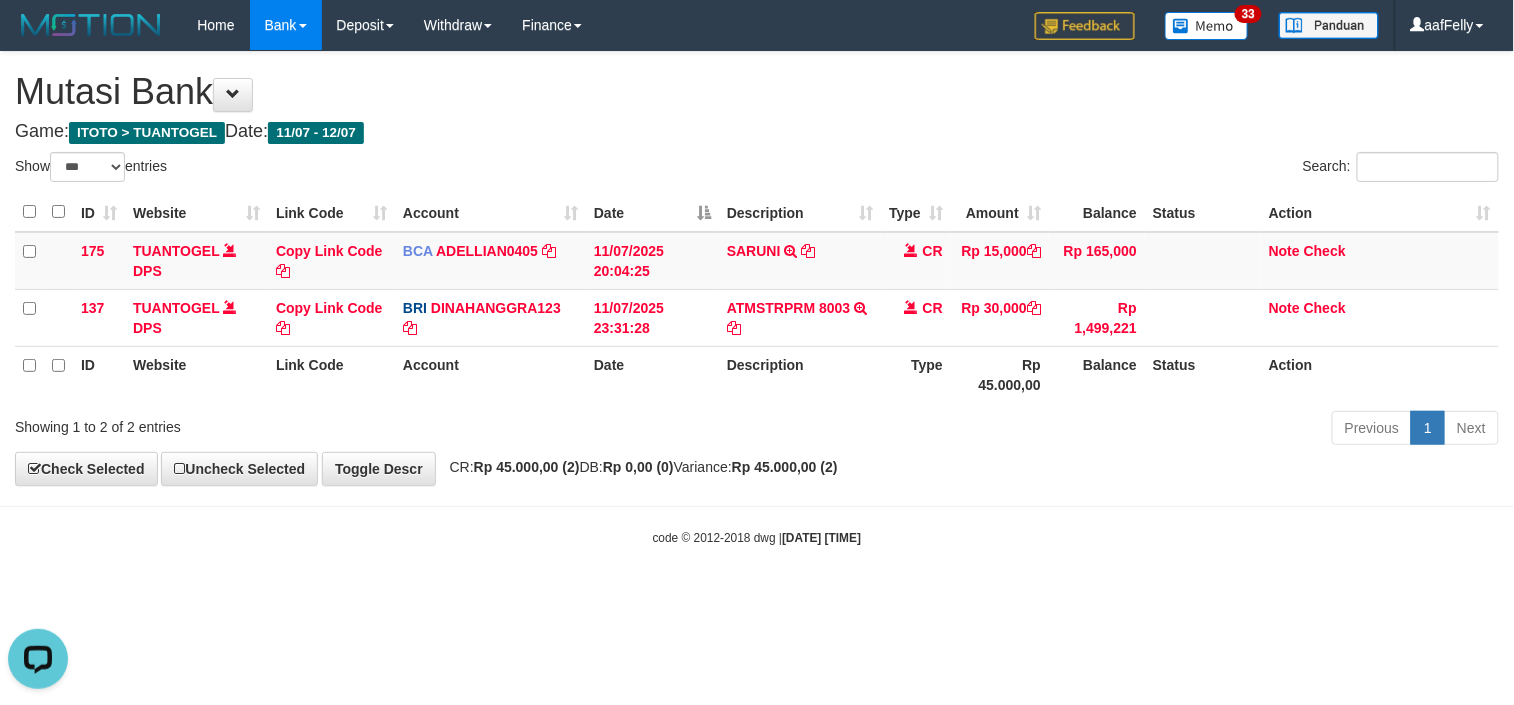 scroll, scrollTop: 0, scrollLeft: 0, axis: both 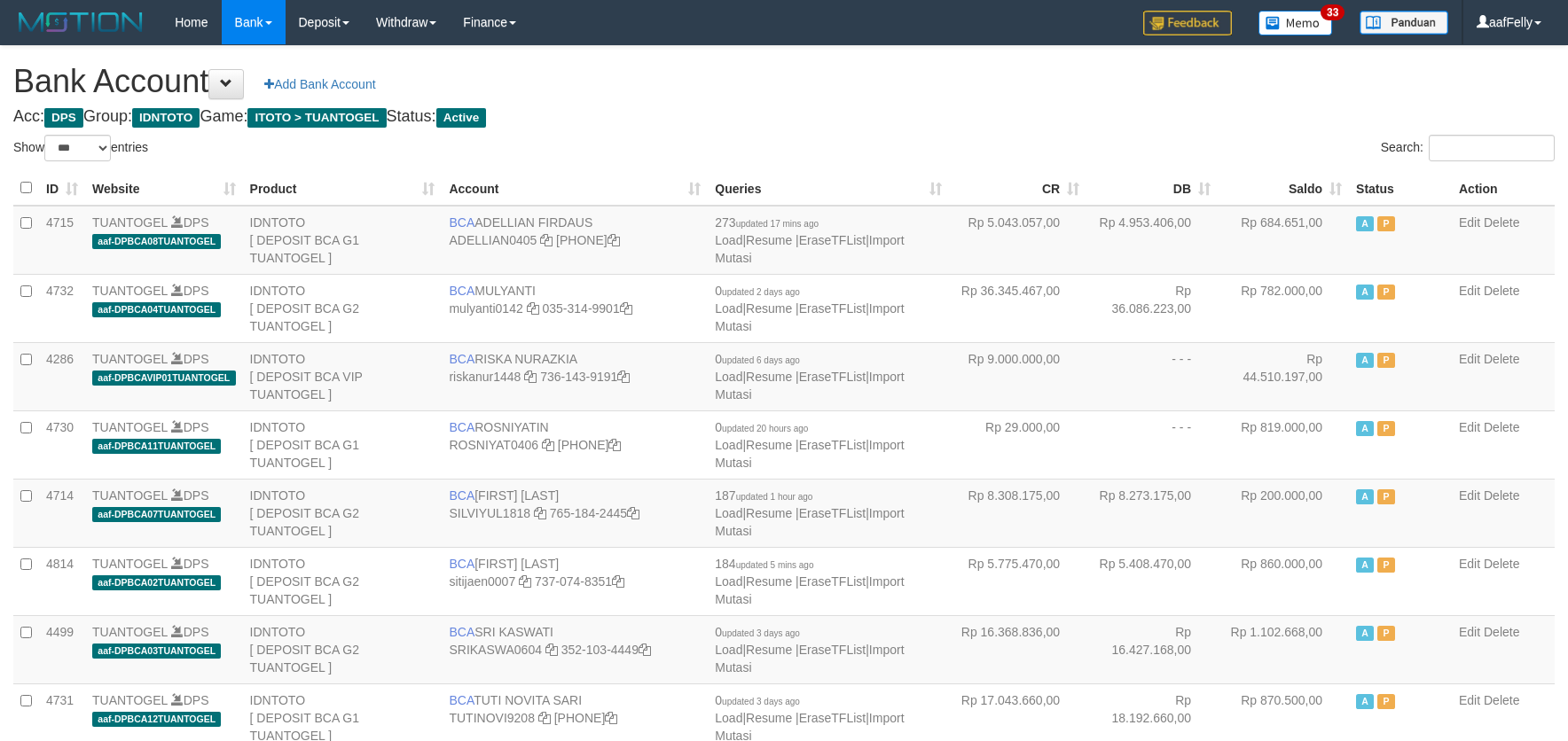 select on "***" 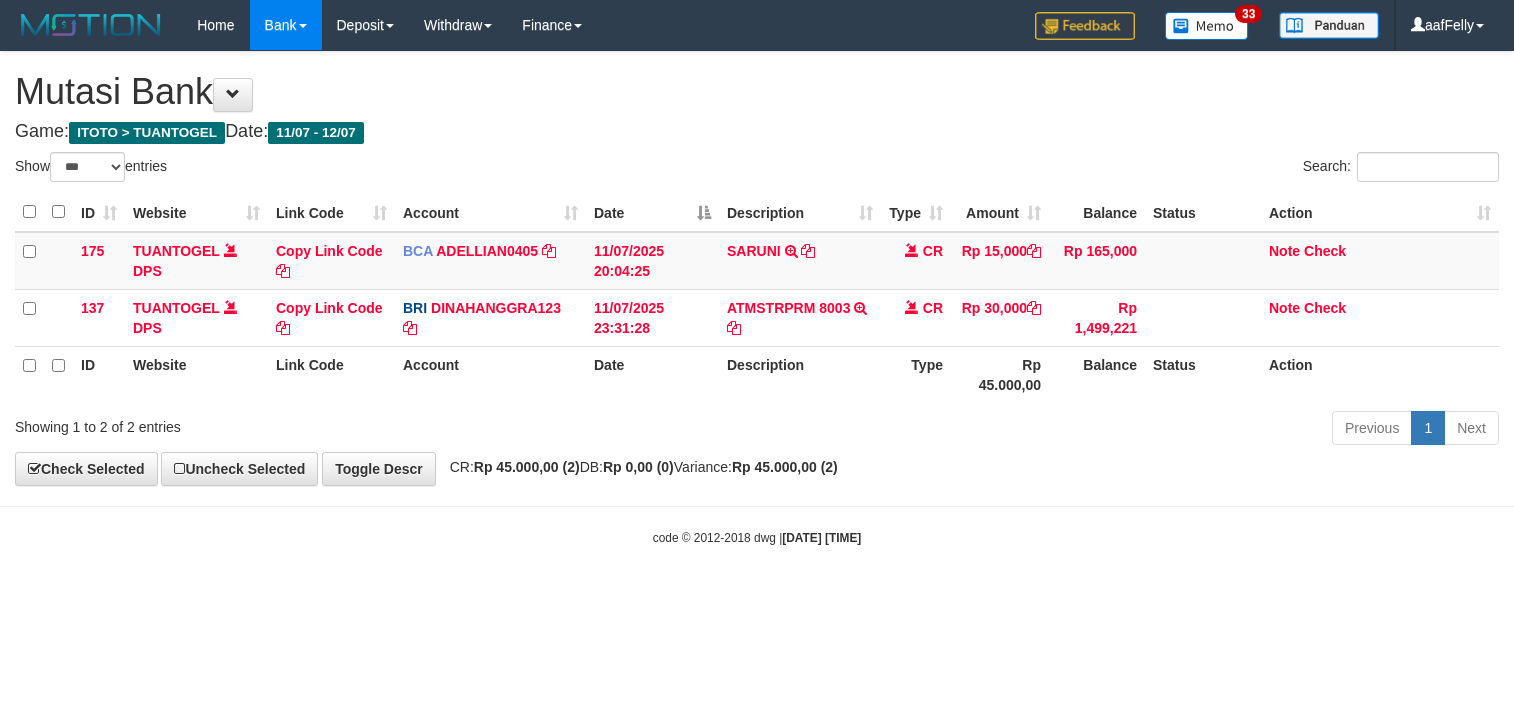 select on "***" 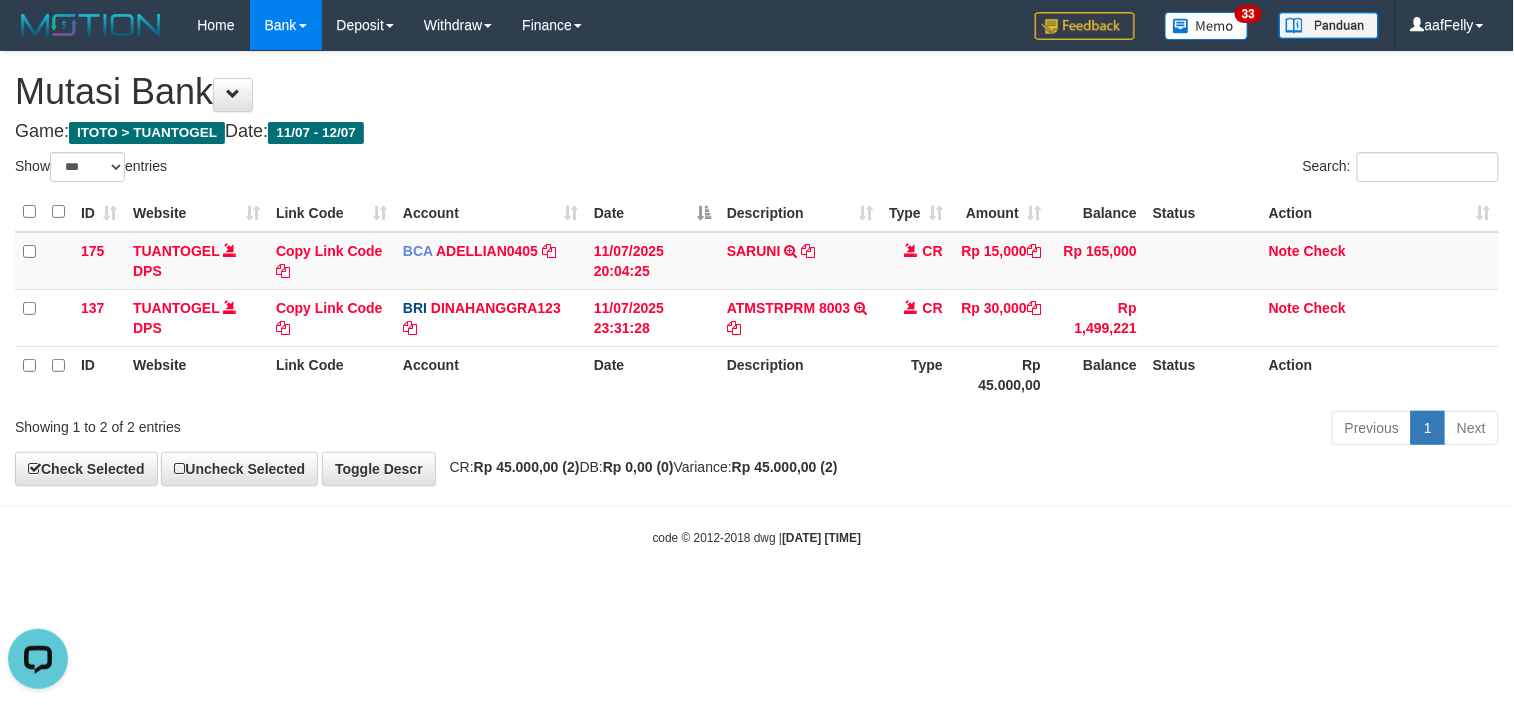 scroll, scrollTop: 0, scrollLeft: 0, axis: both 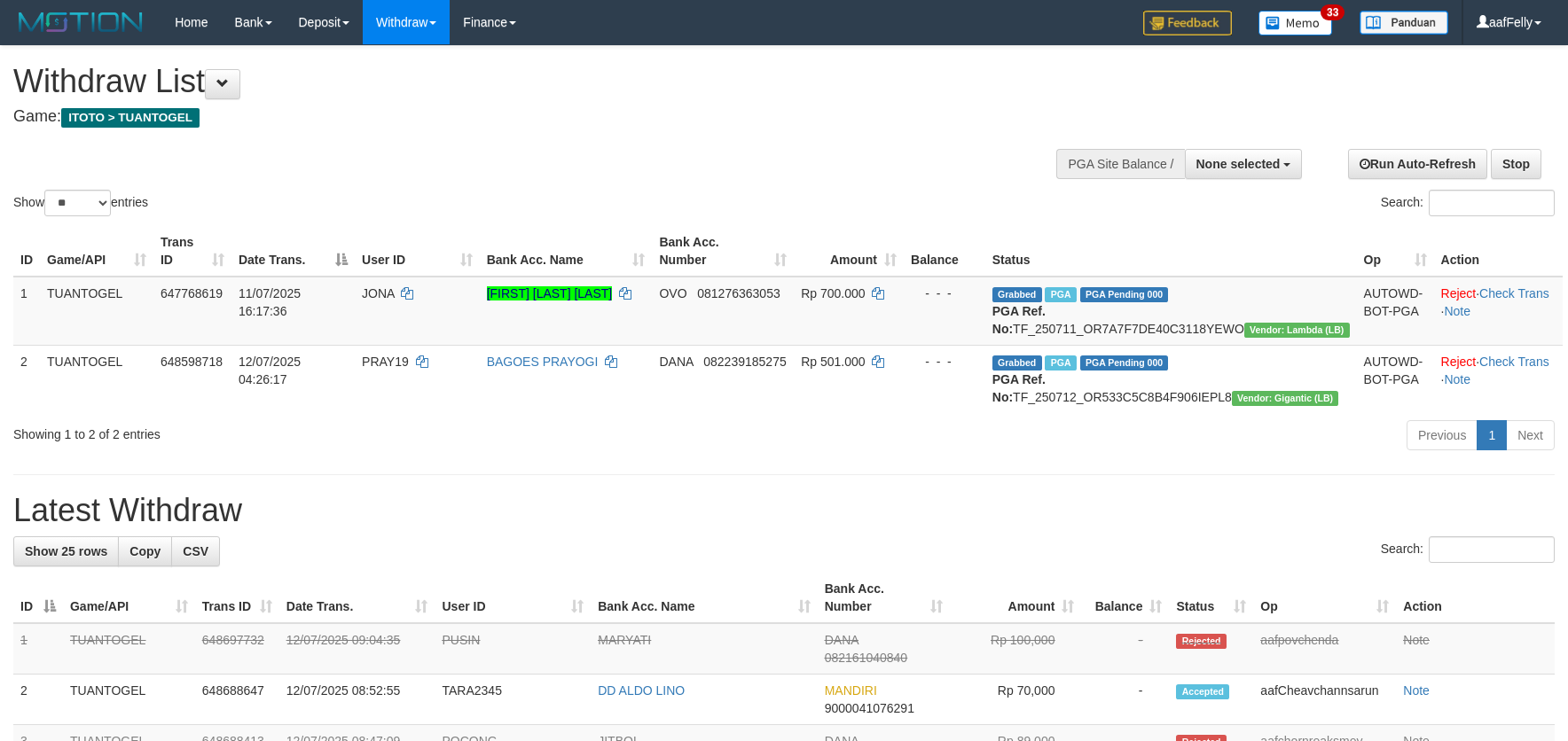 select 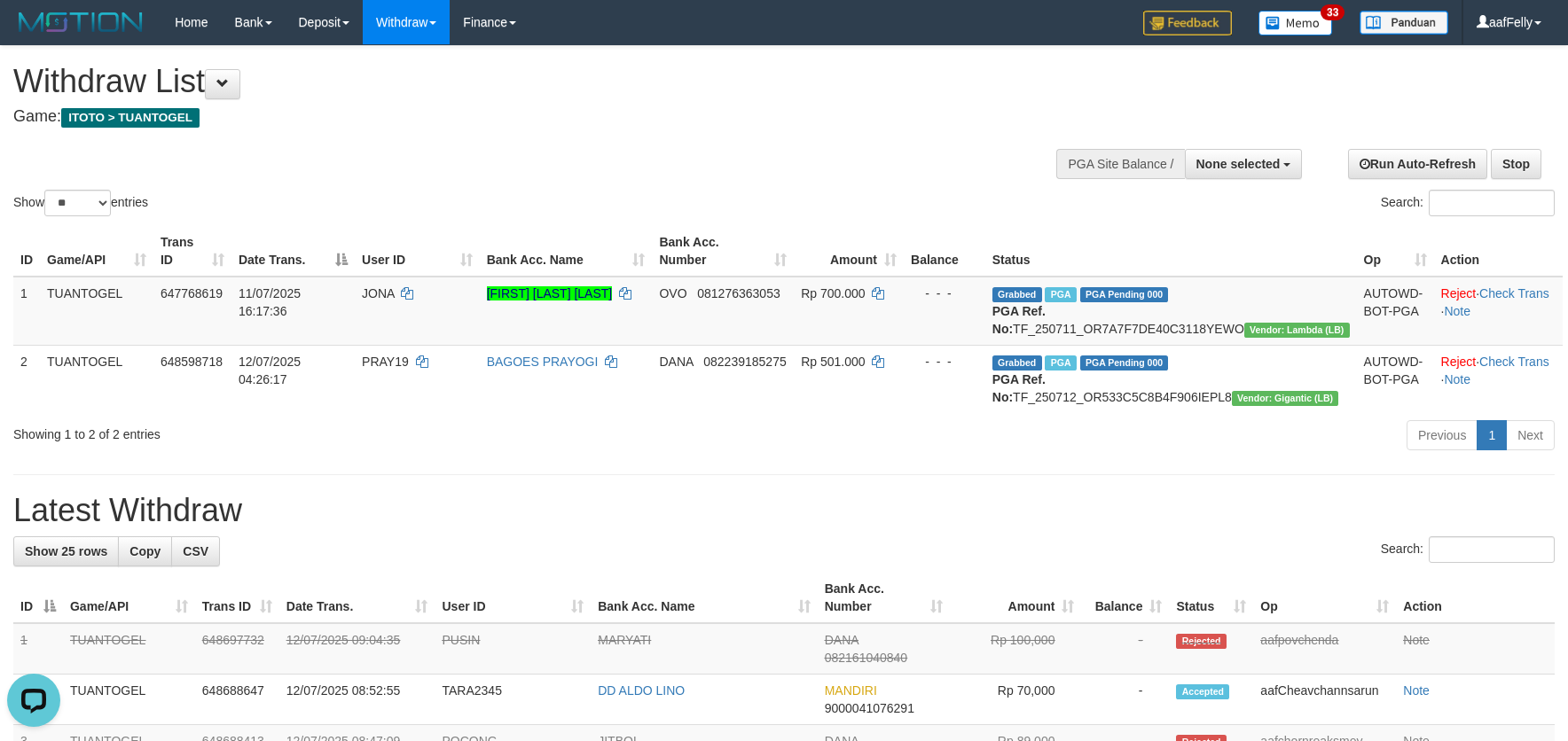 scroll, scrollTop: 0, scrollLeft: 0, axis: both 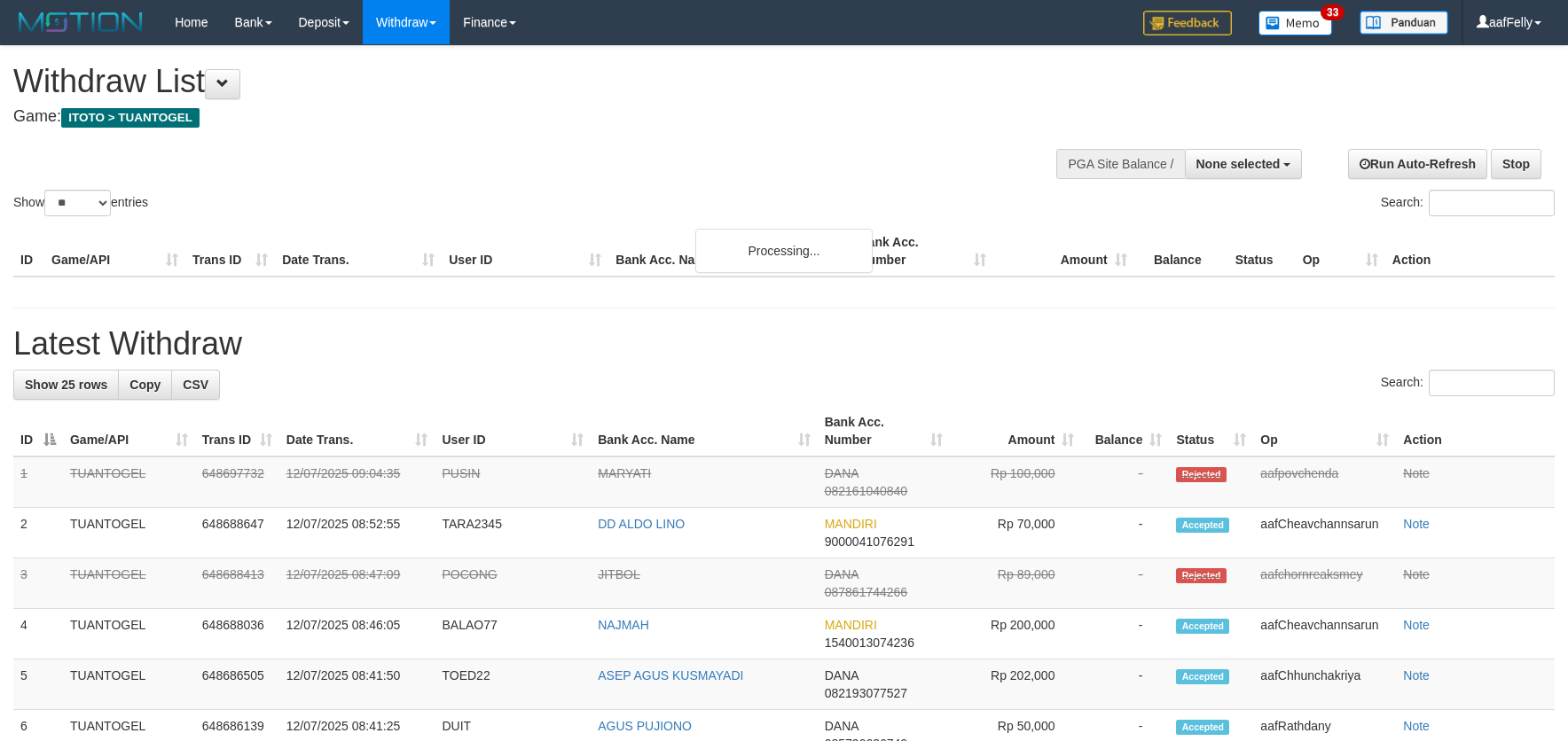 select 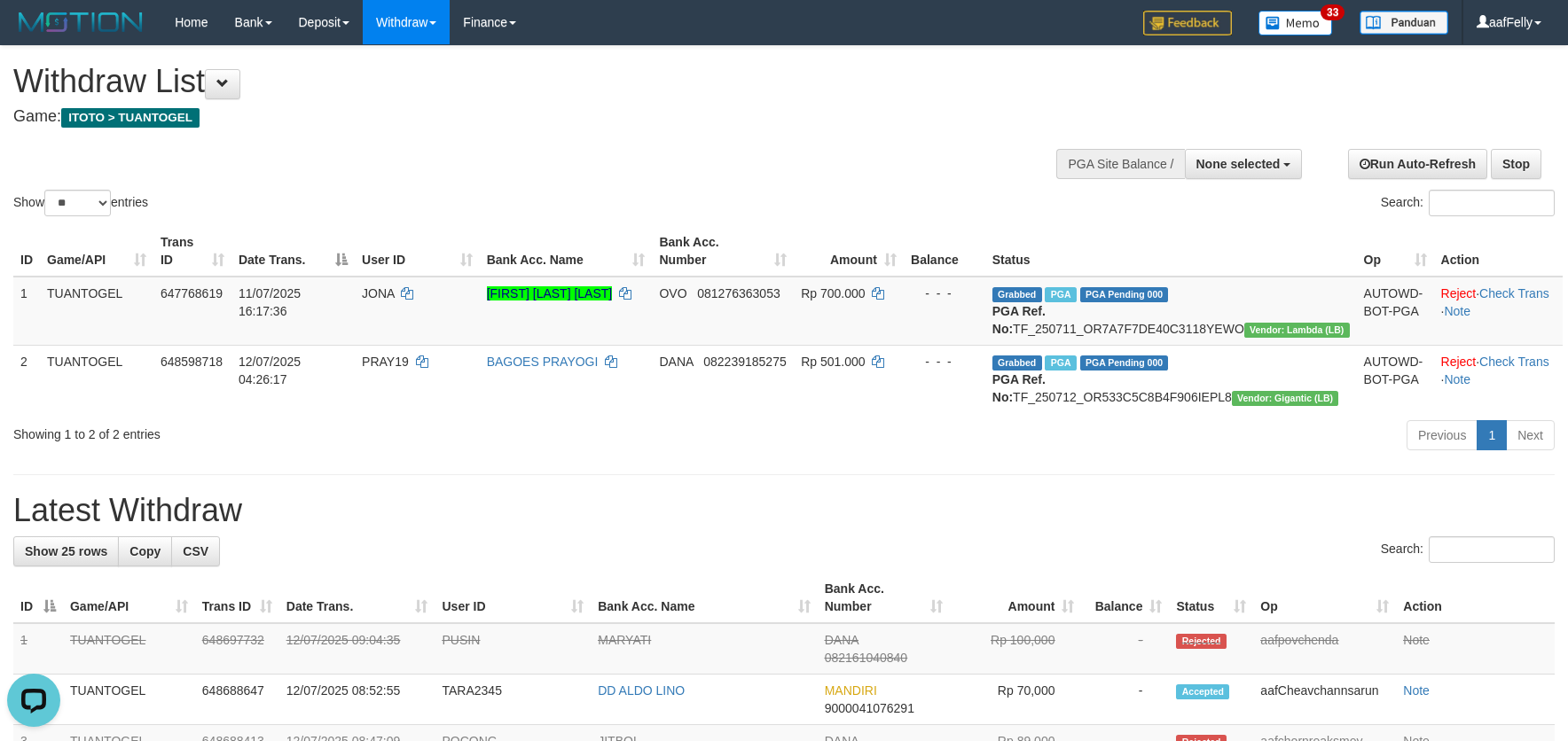 scroll, scrollTop: 0, scrollLeft: 0, axis: both 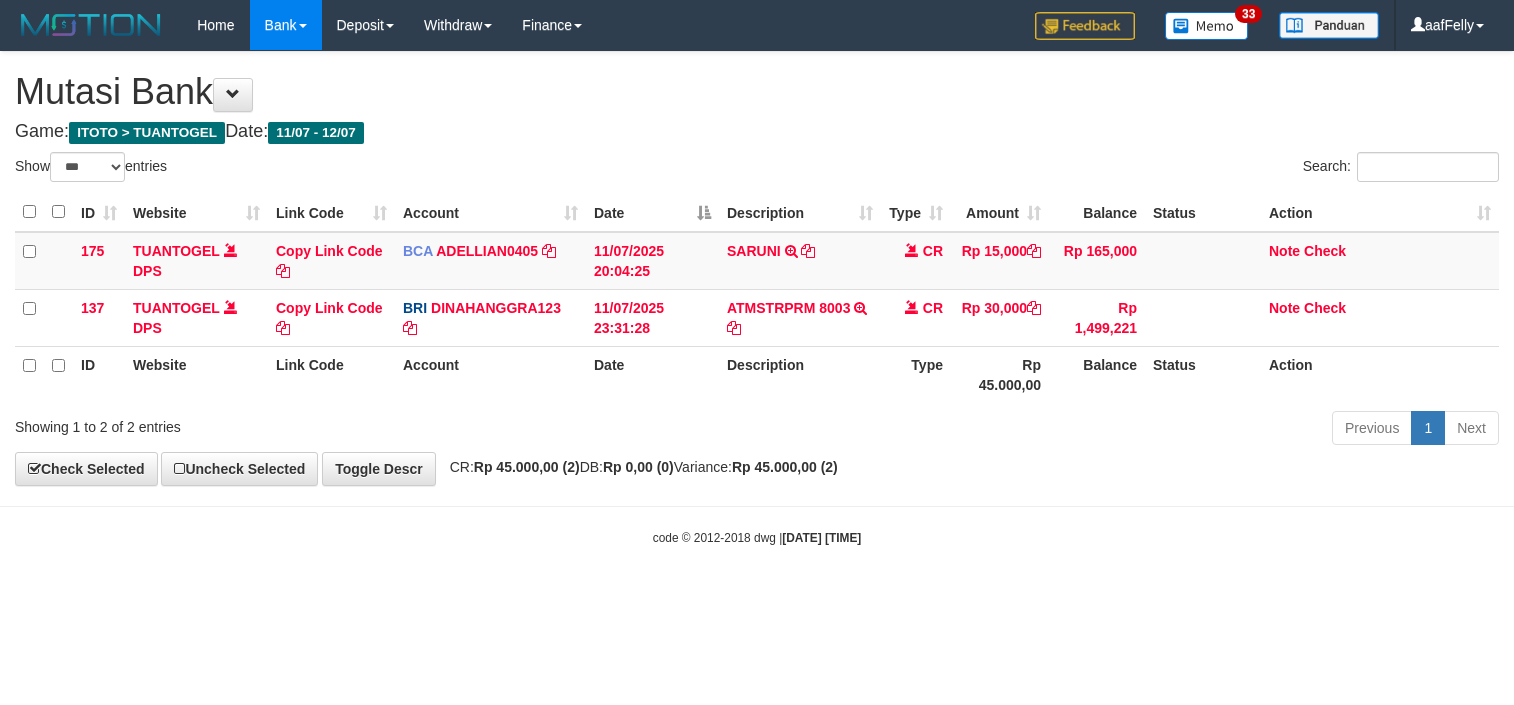 select on "***" 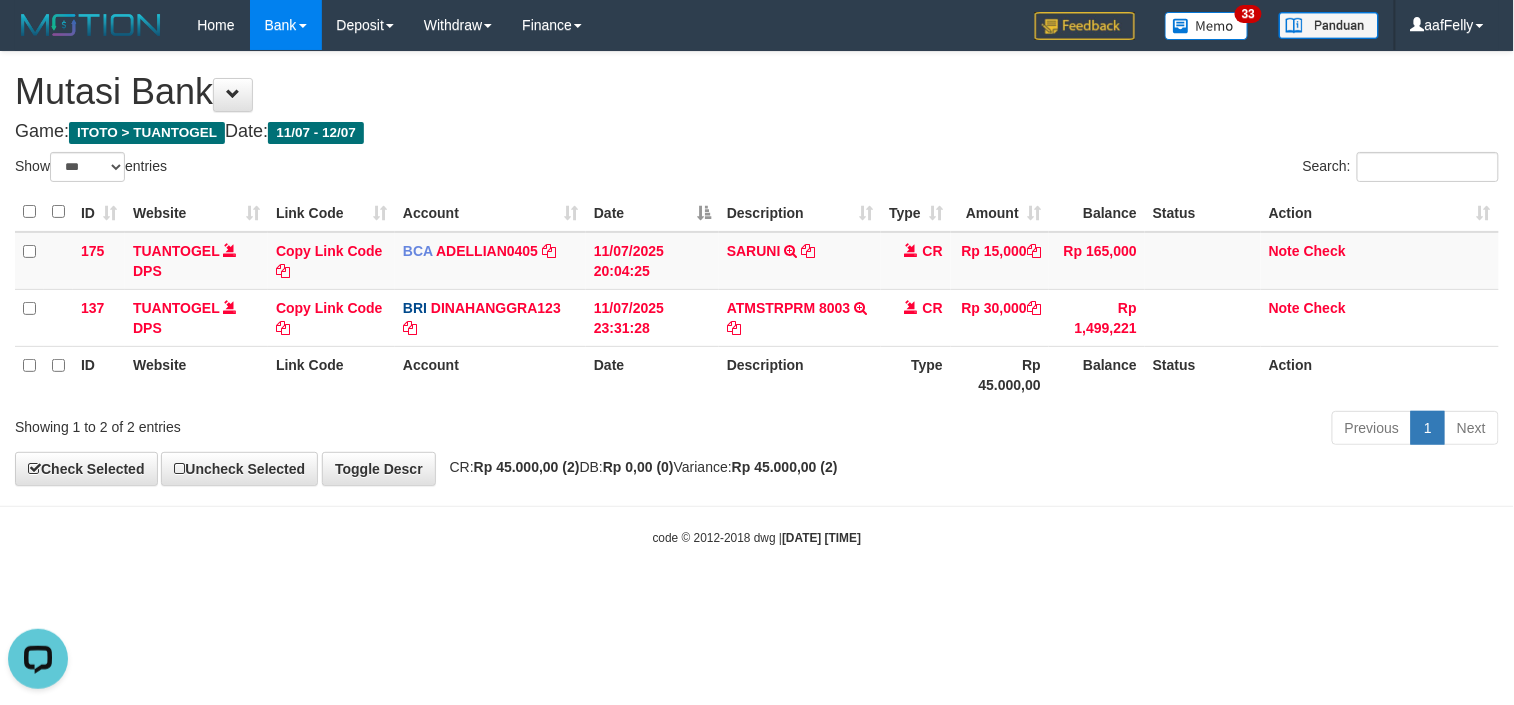 scroll, scrollTop: 0, scrollLeft: 0, axis: both 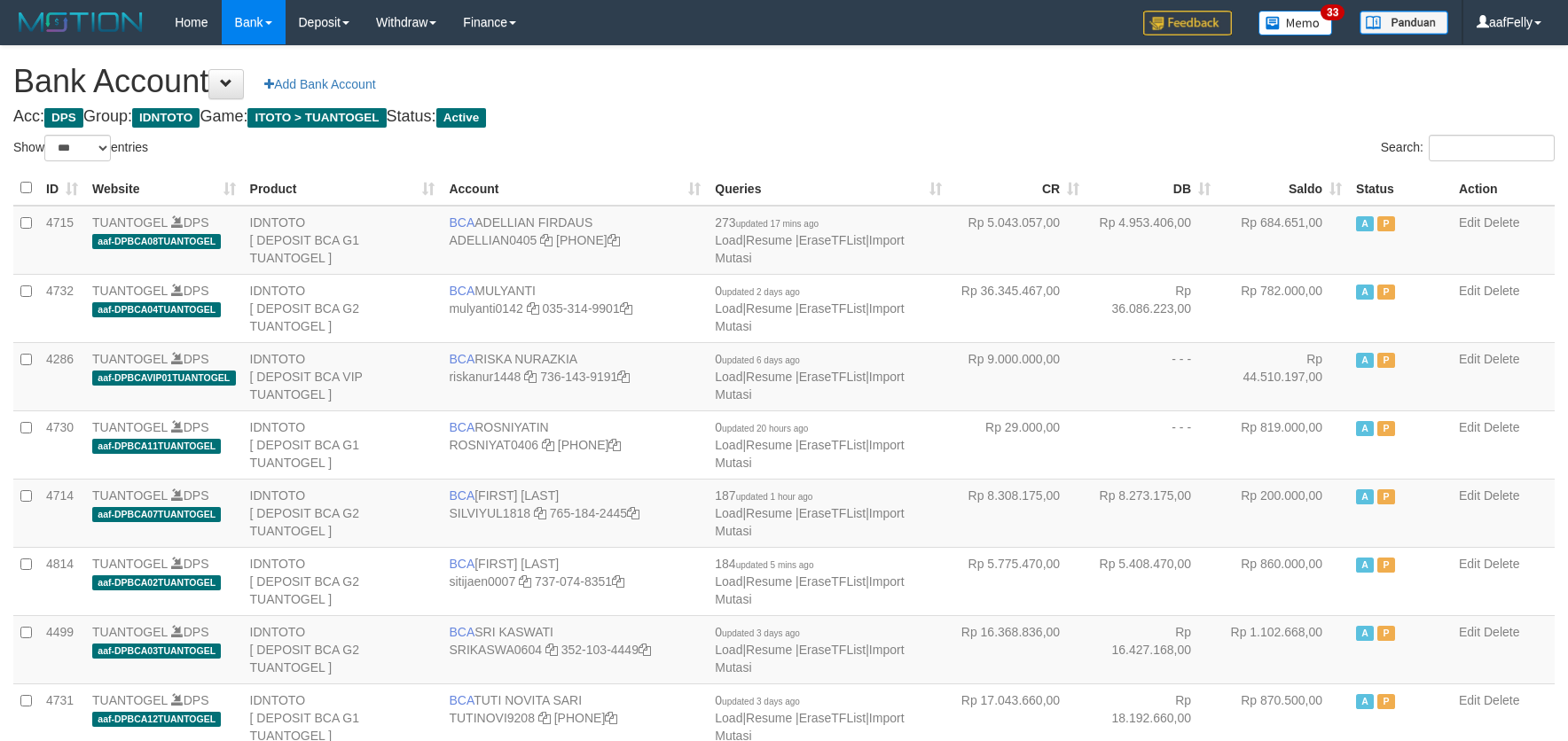 select on "***" 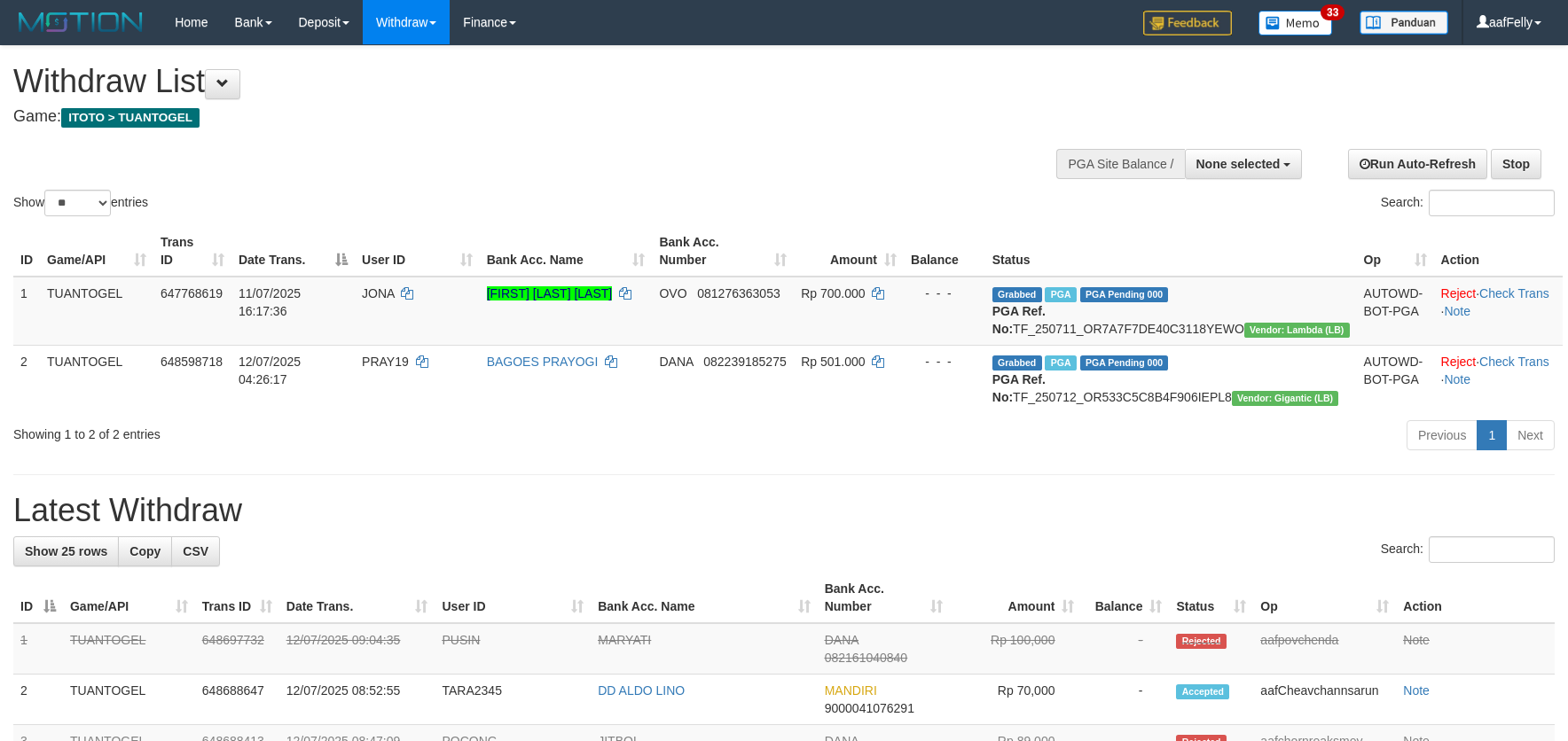 select 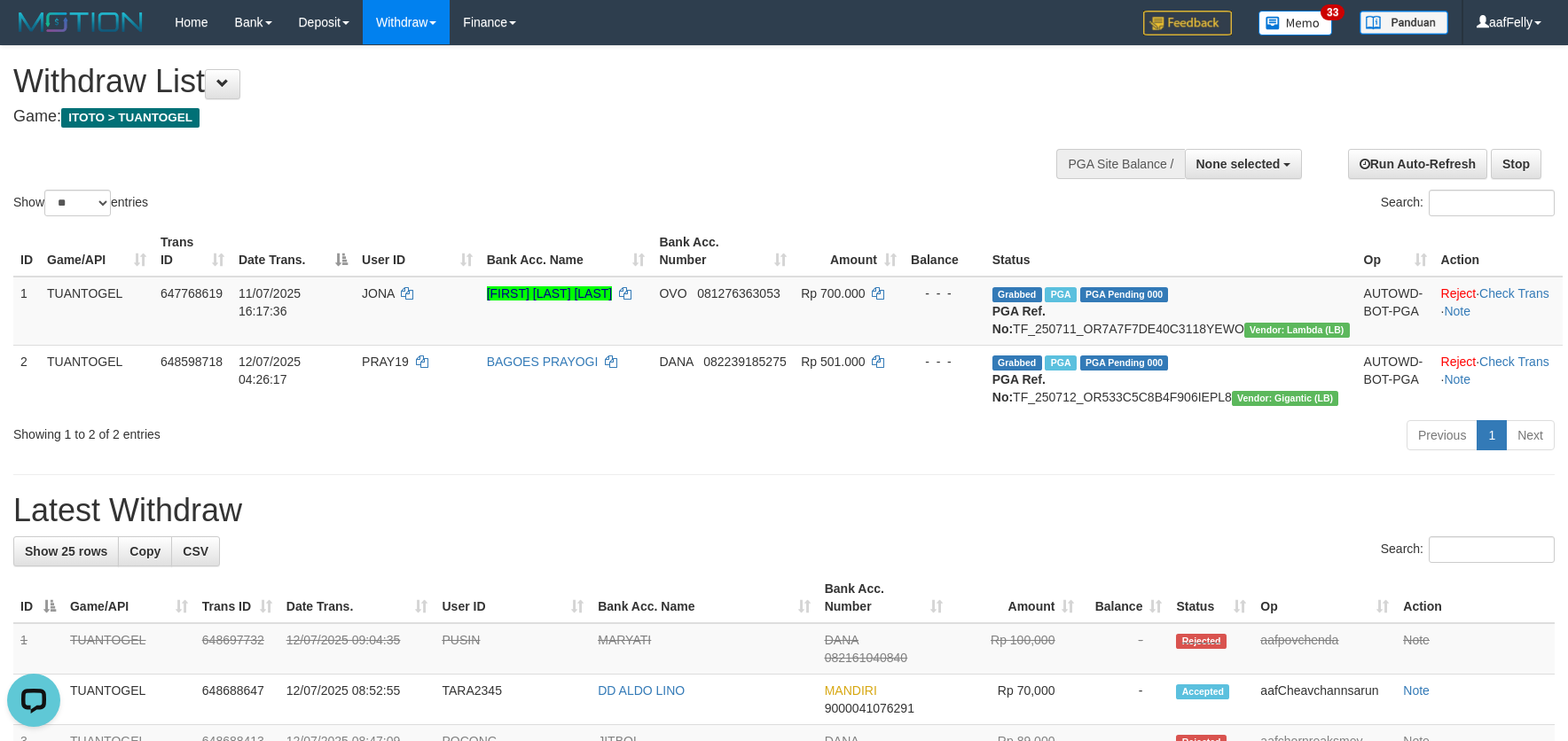 scroll, scrollTop: 0, scrollLeft: 0, axis: both 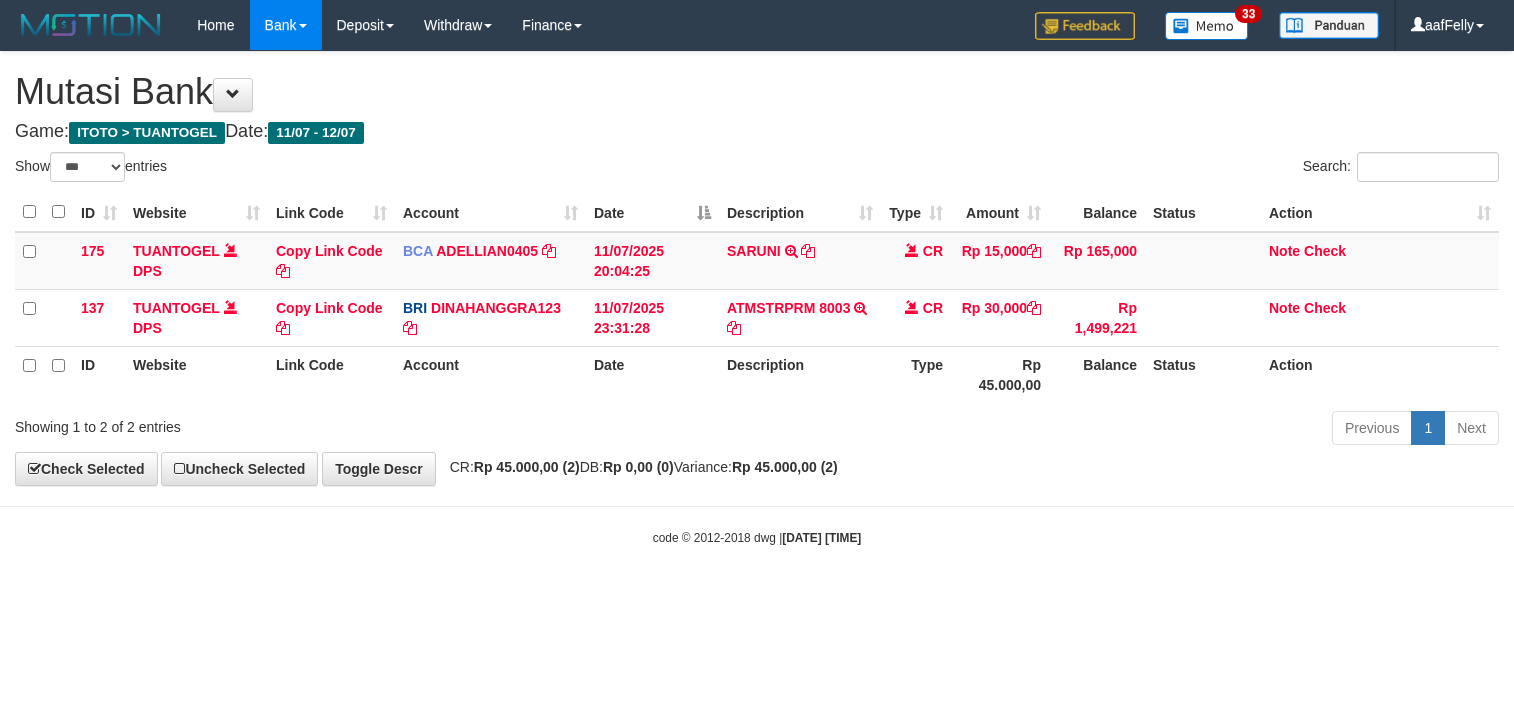 select on "***" 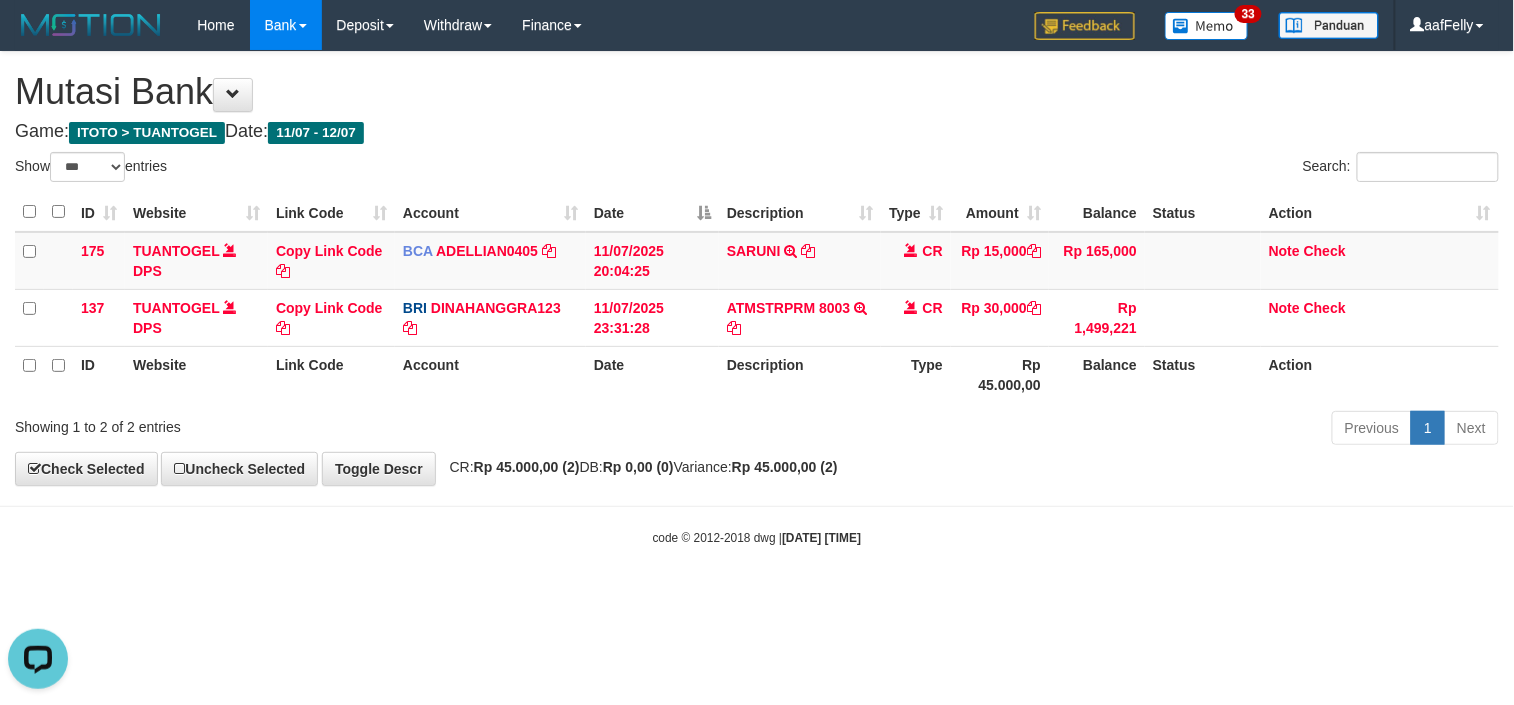 scroll, scrollTop: 0, scrollLeft: 0, axis: both 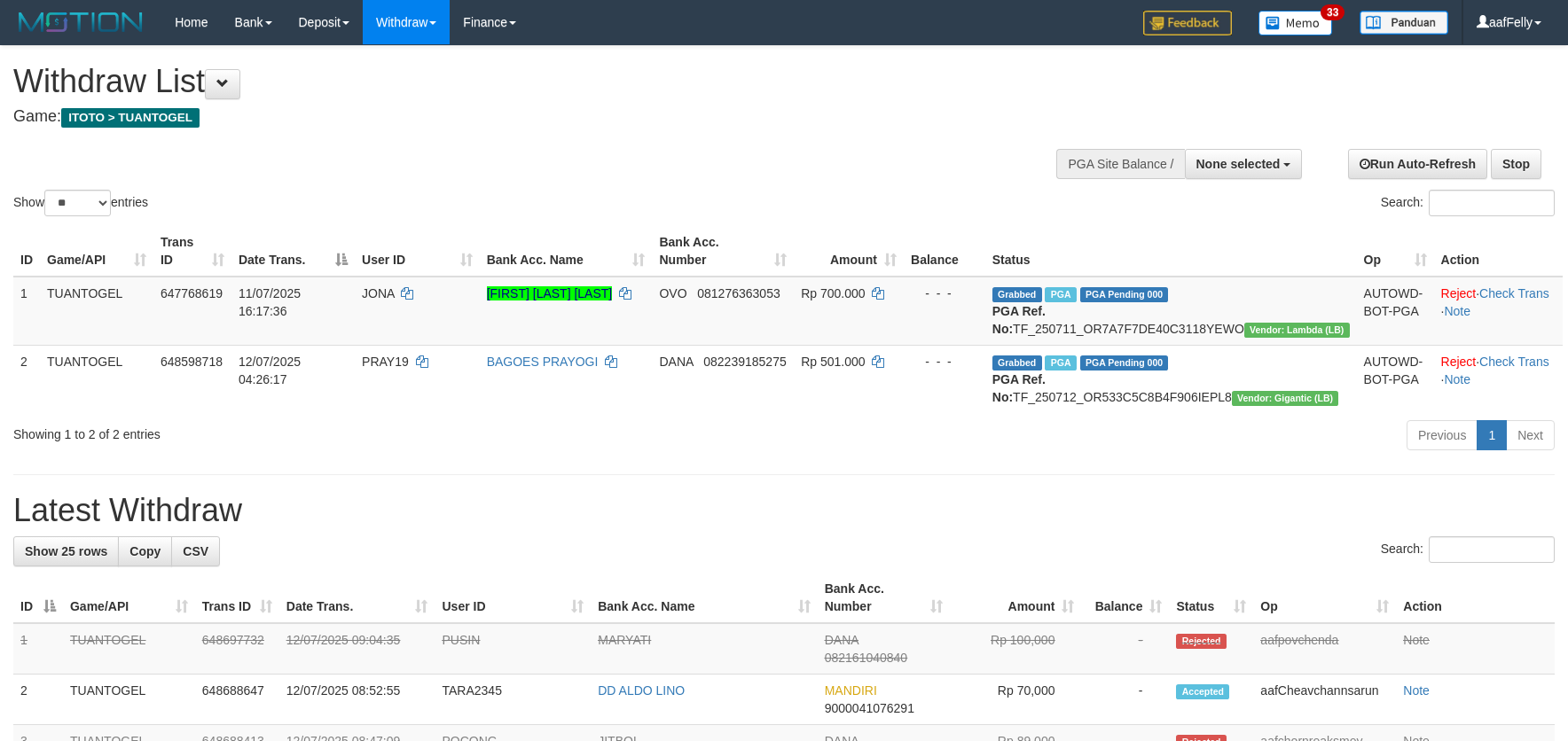 select 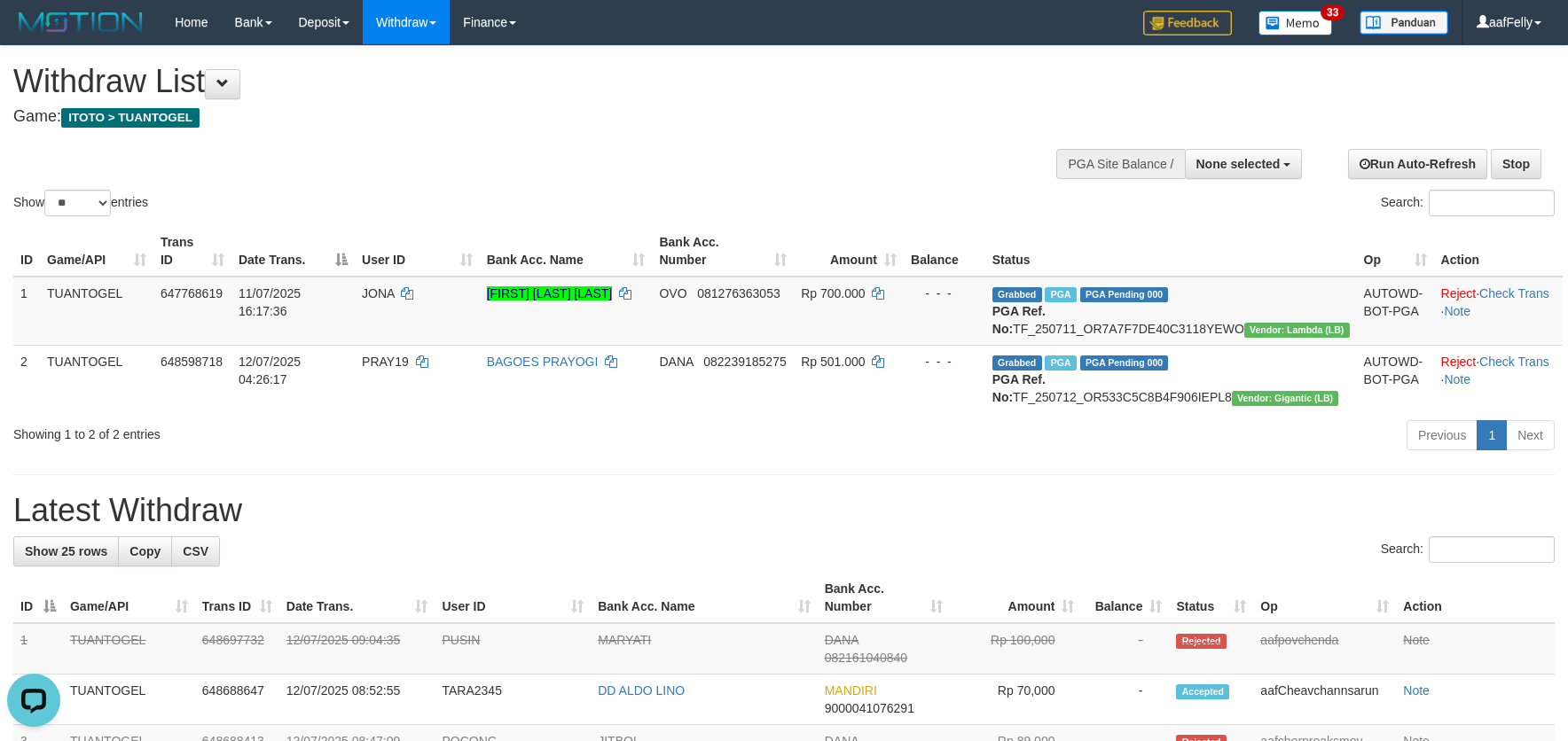 scroll, scrollTop: 0, scrollLeft: 0, axis: both 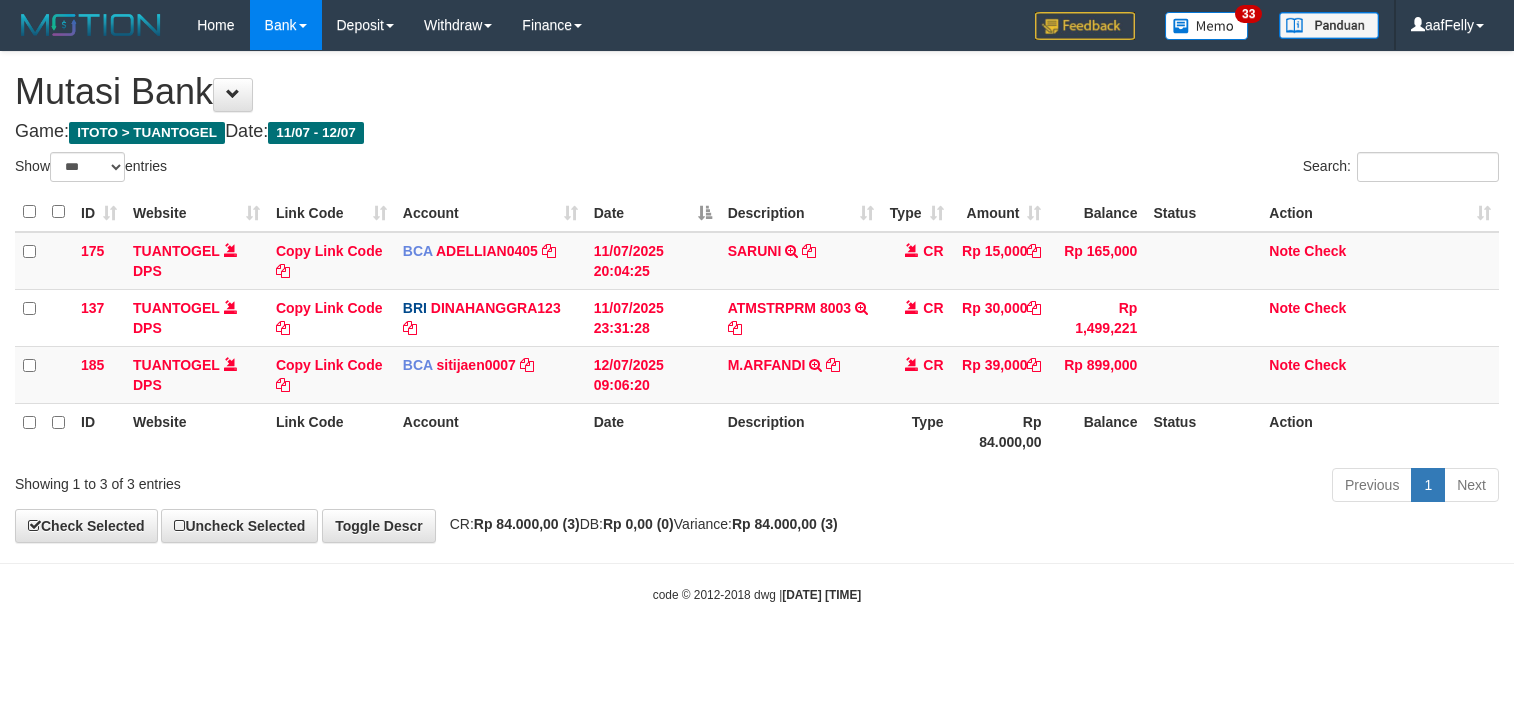 select on "***" 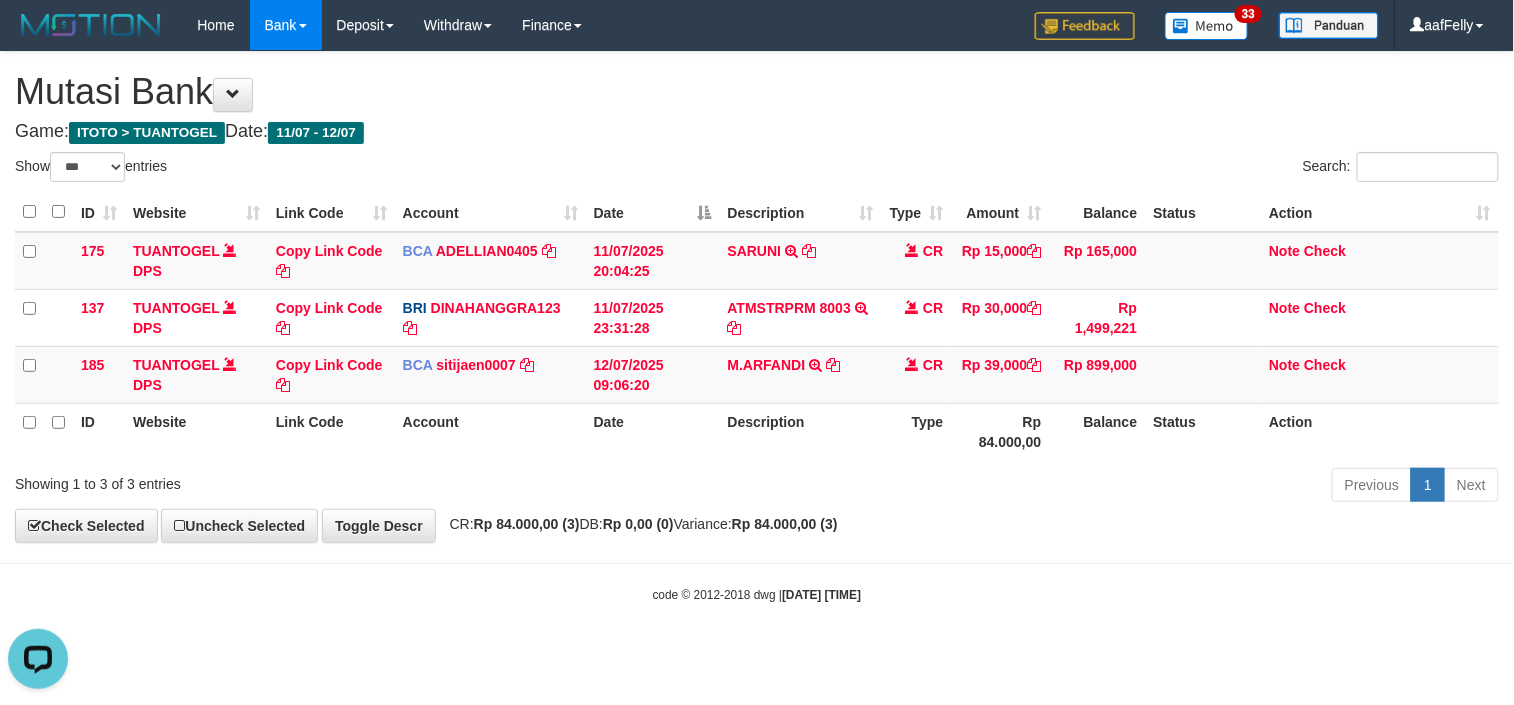 scroll, scrollTop: 0, scrollLeft: 0, axis: both 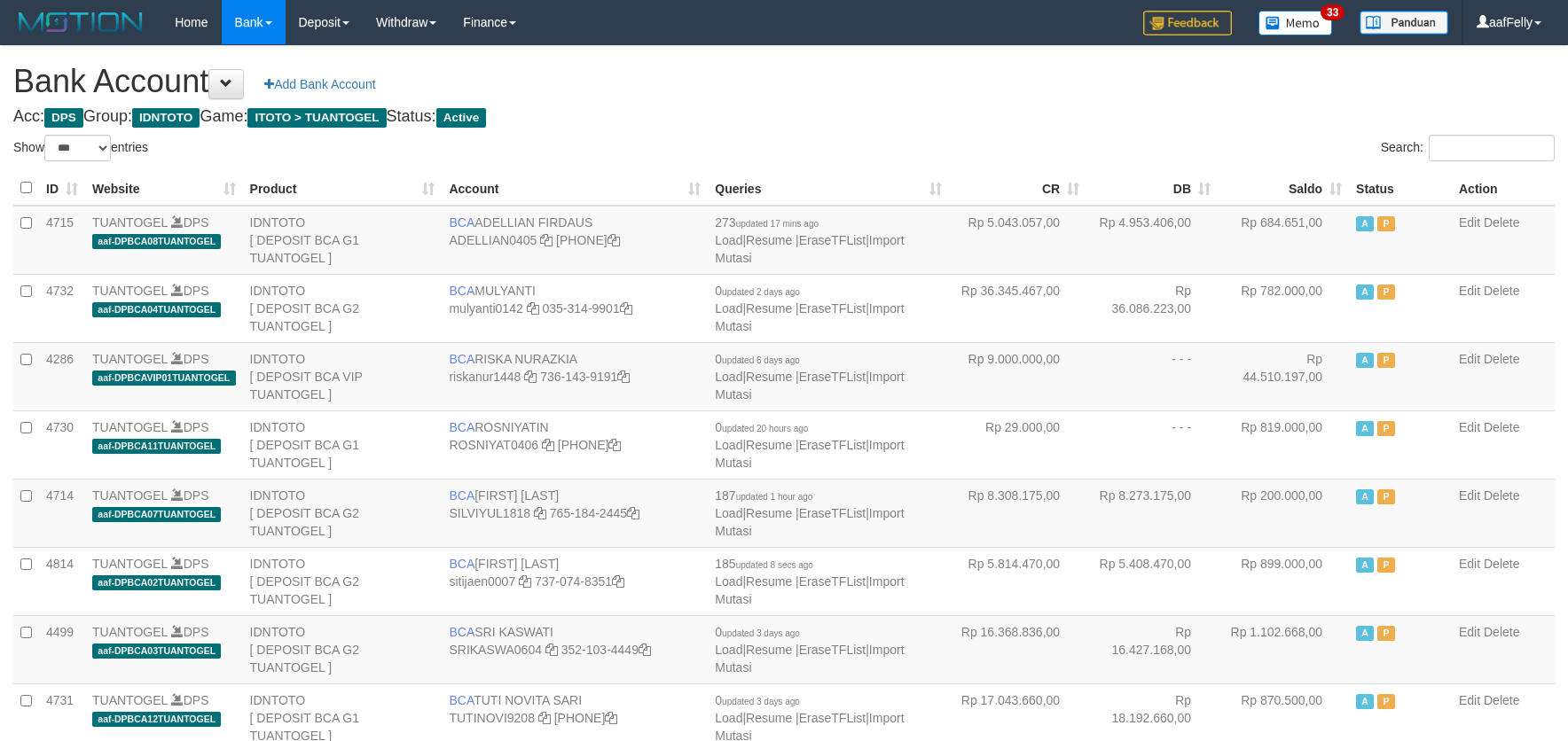 select on "***" 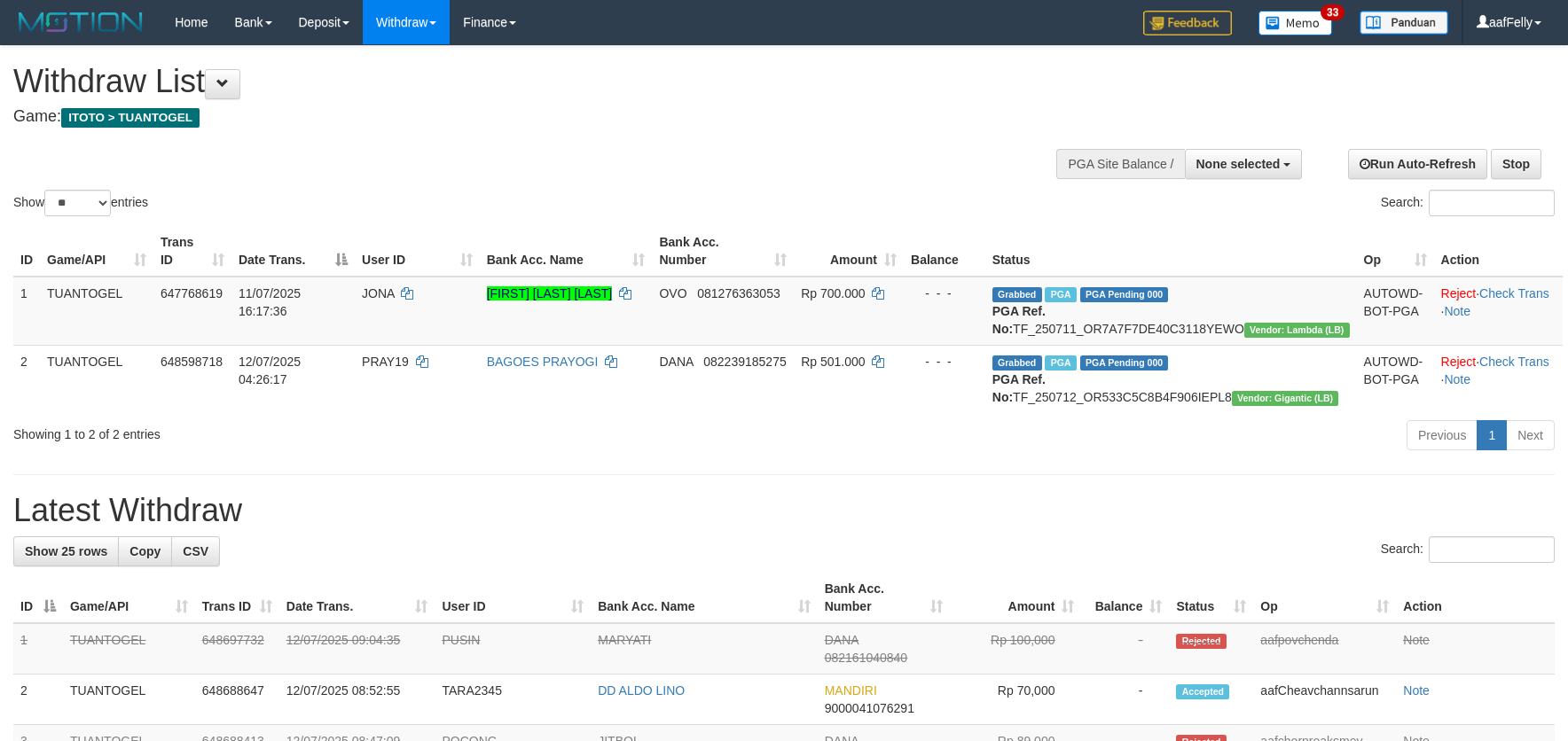 select 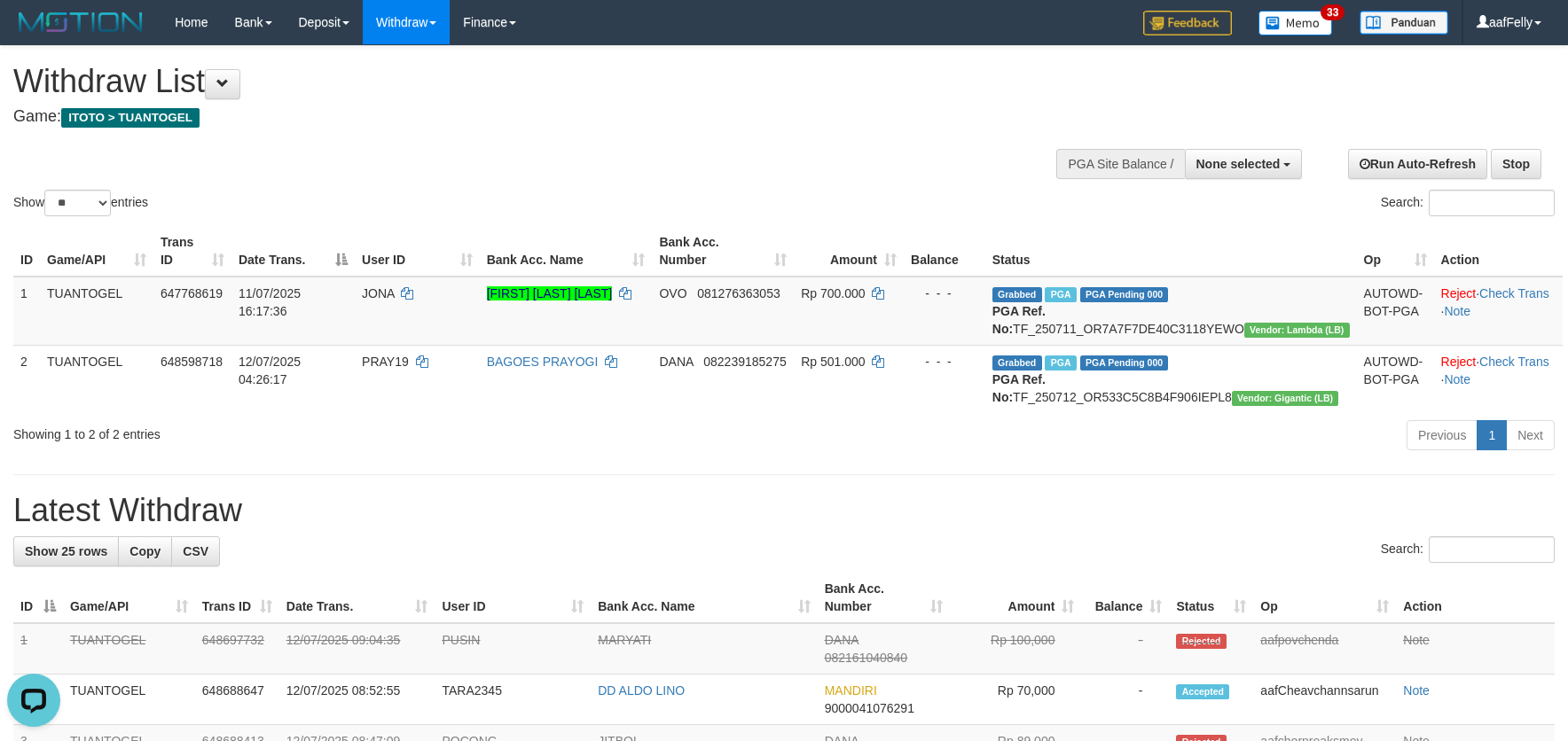 scroll, scrollTop: 0, scrollLeft: 0, axis: both 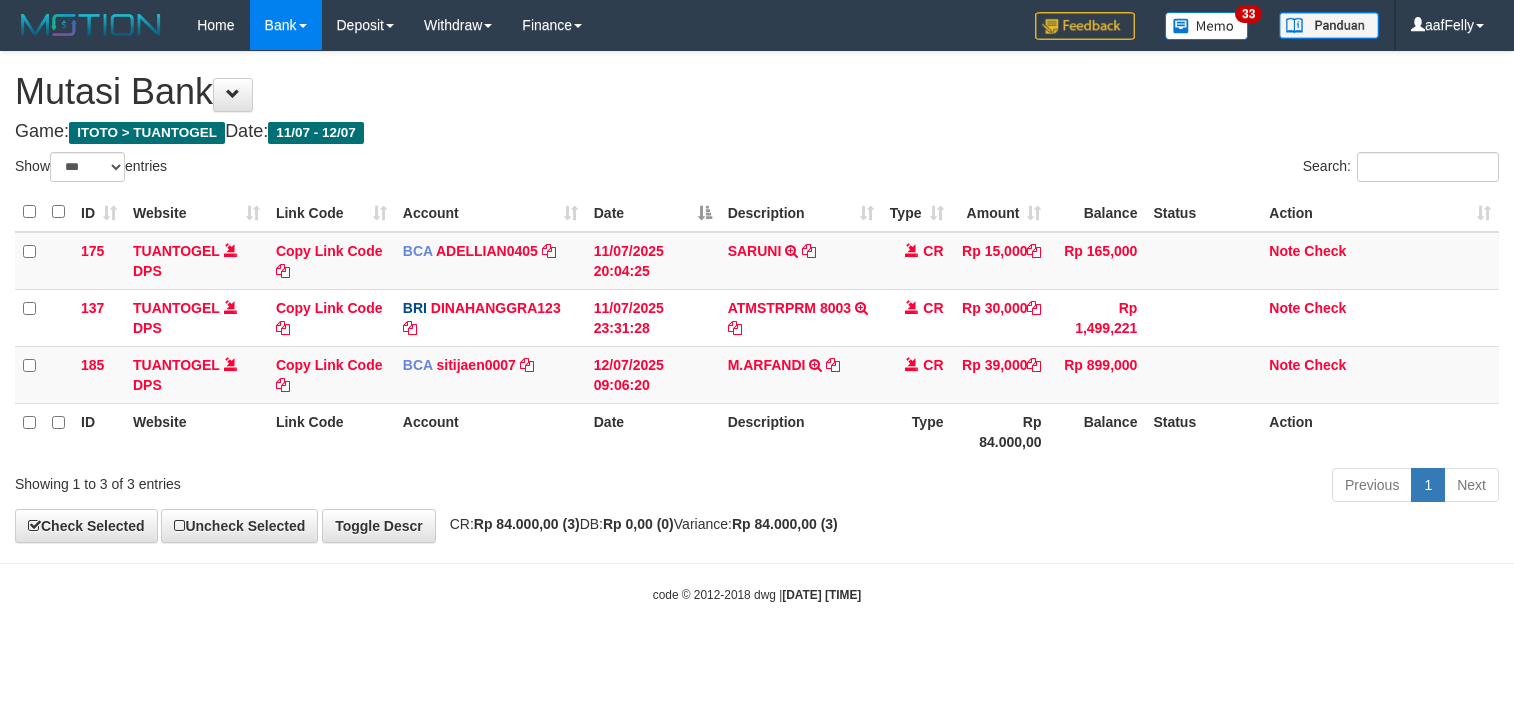select on "***" 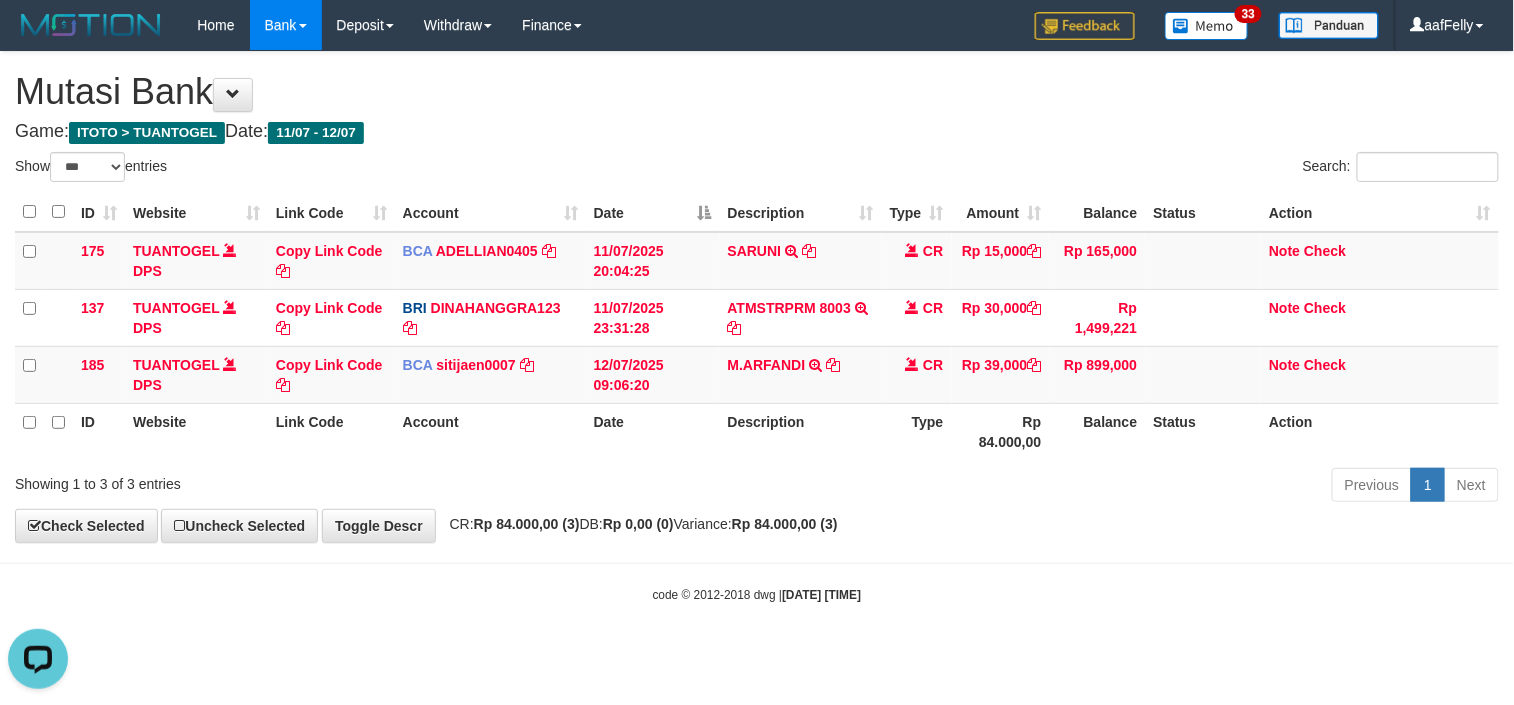 scroll, scrollTop: 0, scrollLeft: 0, axis: both 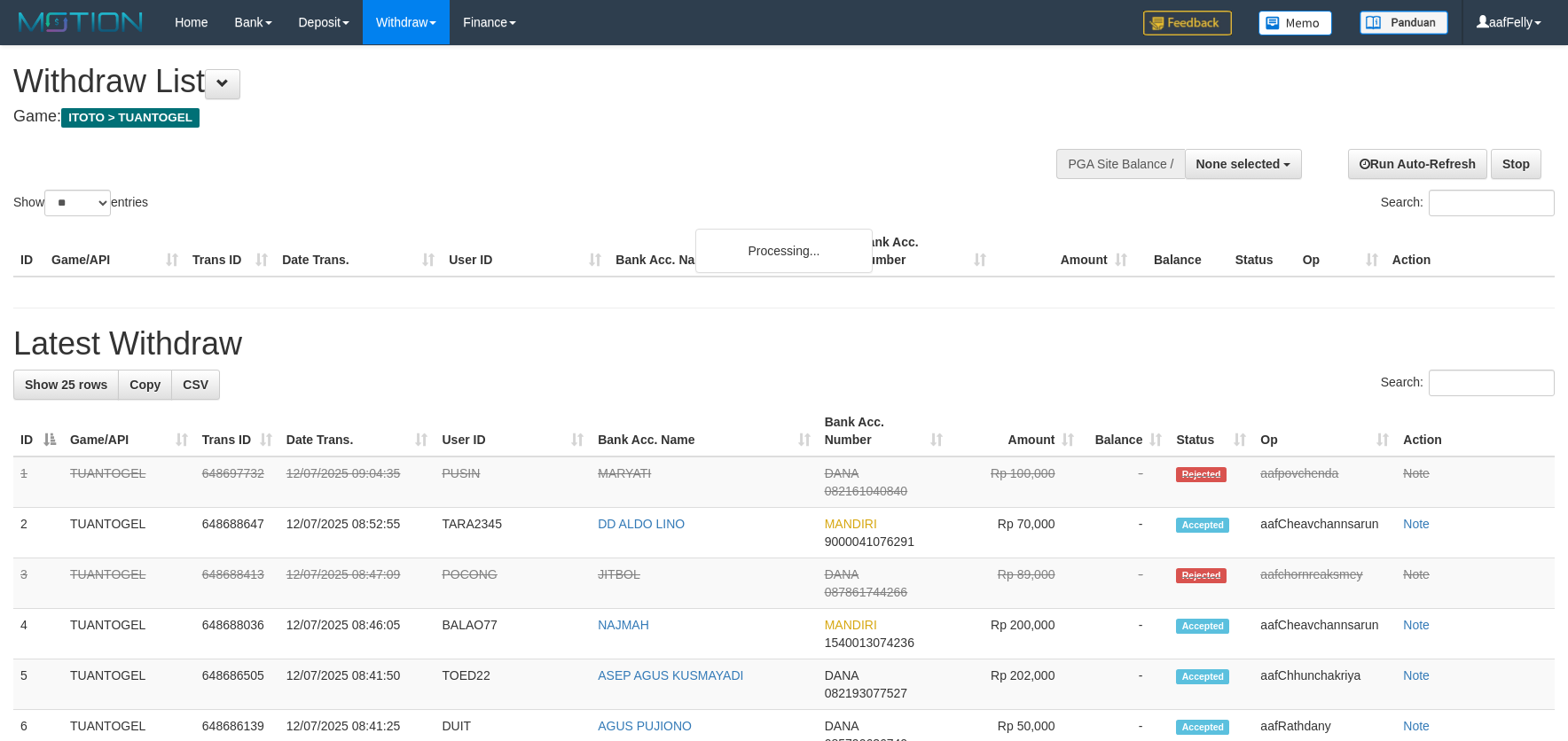 select 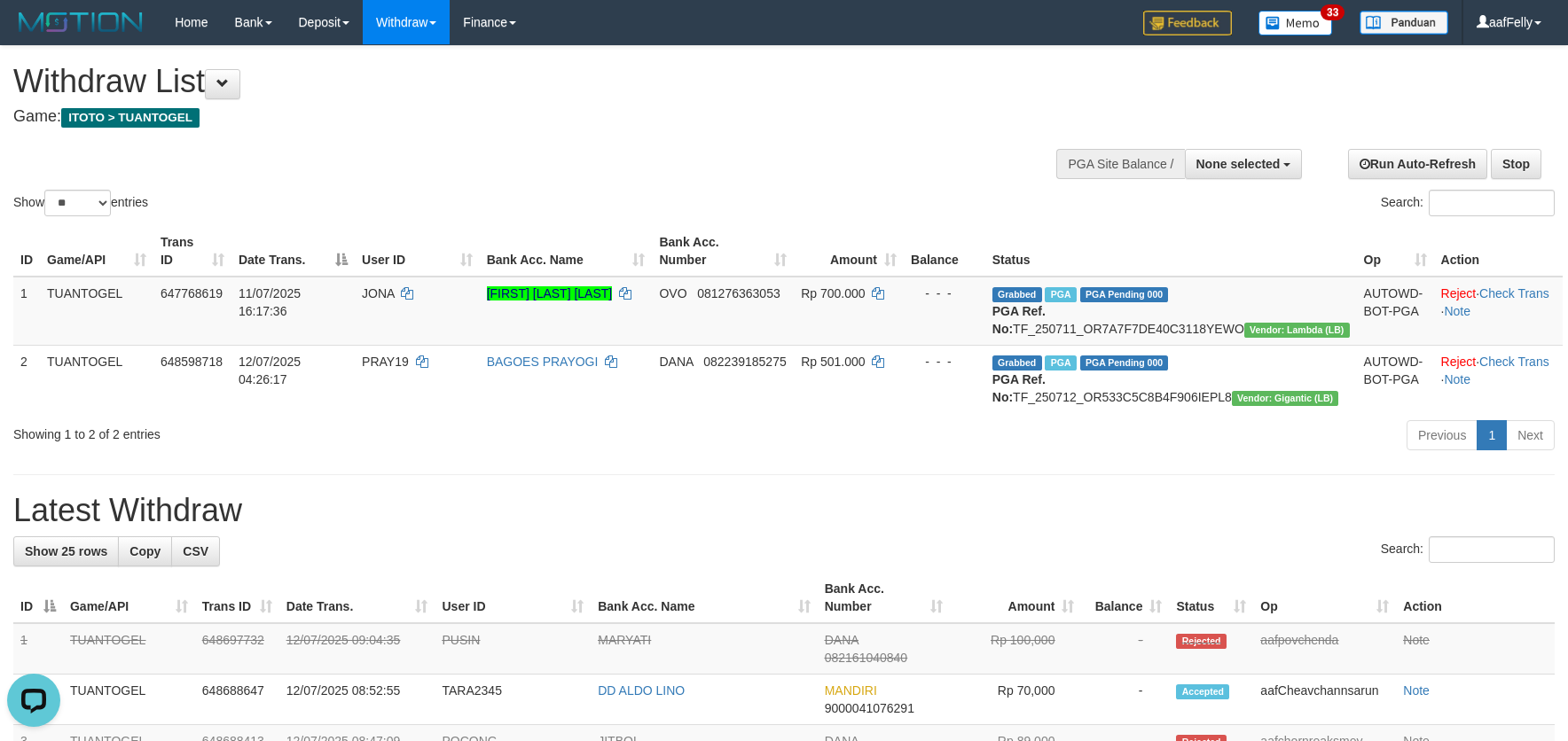 scroll, scrollTop: 0, scrollLeft: 0, axis: both 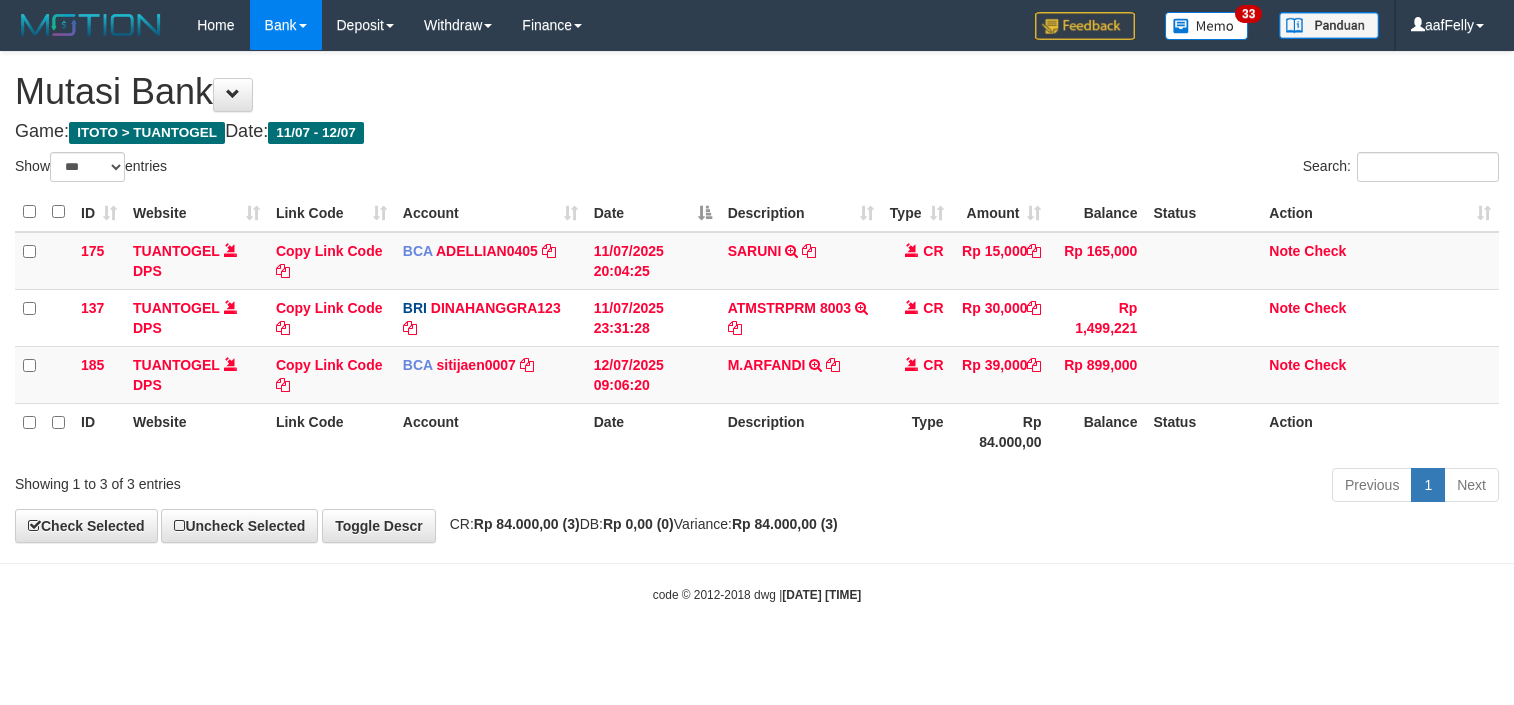 select on "***" 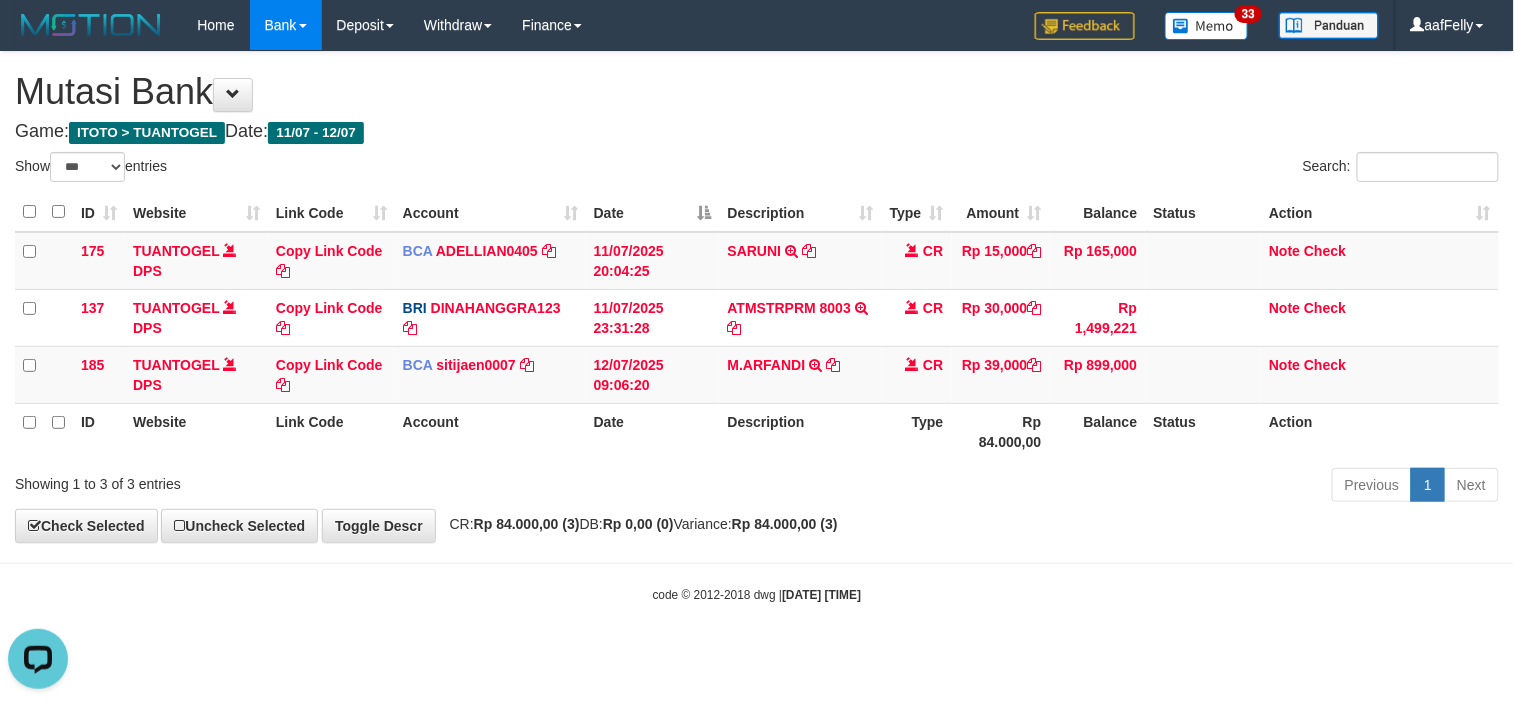 scroll, scrollTop: 0, scrollLeft: 0, axis: both 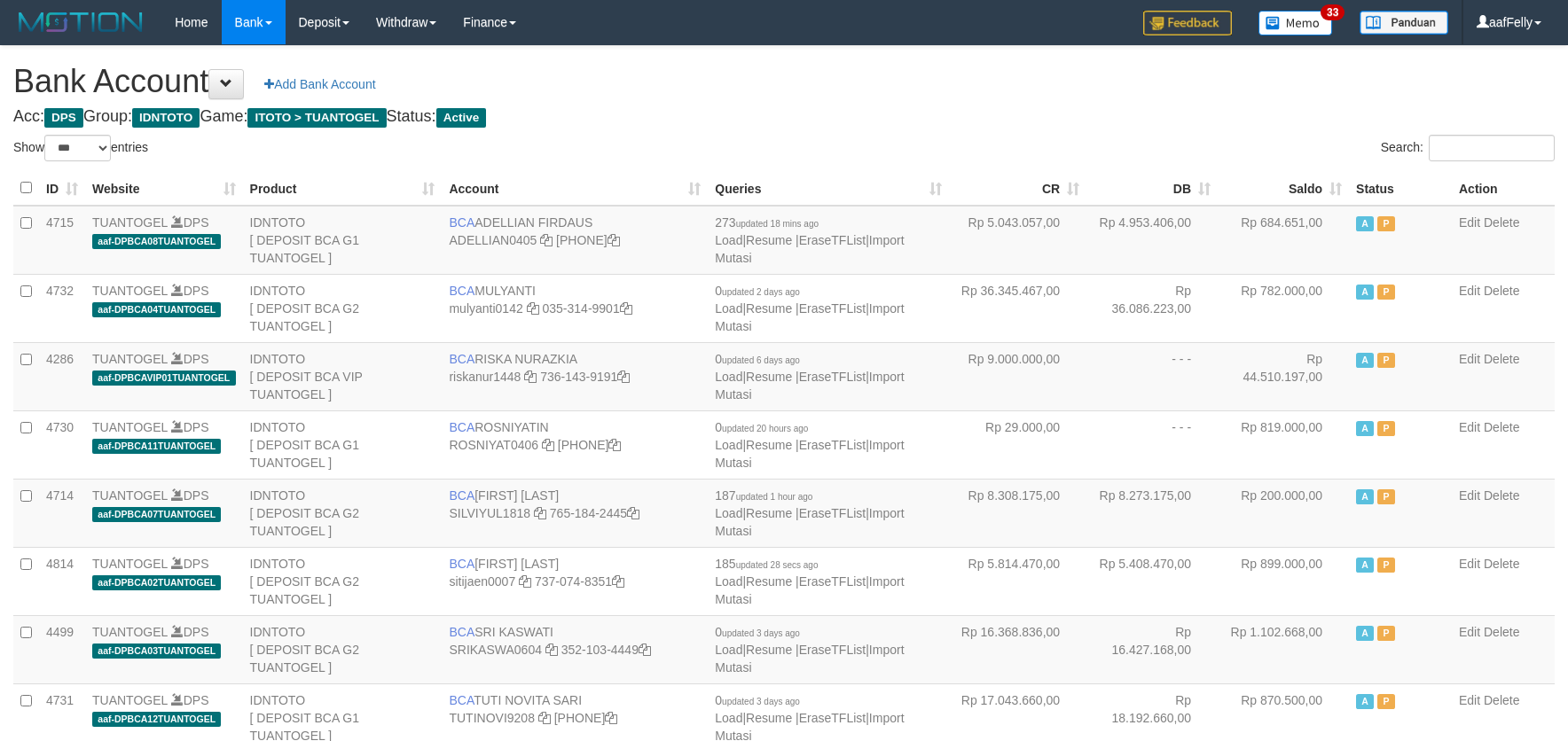 select on "***" 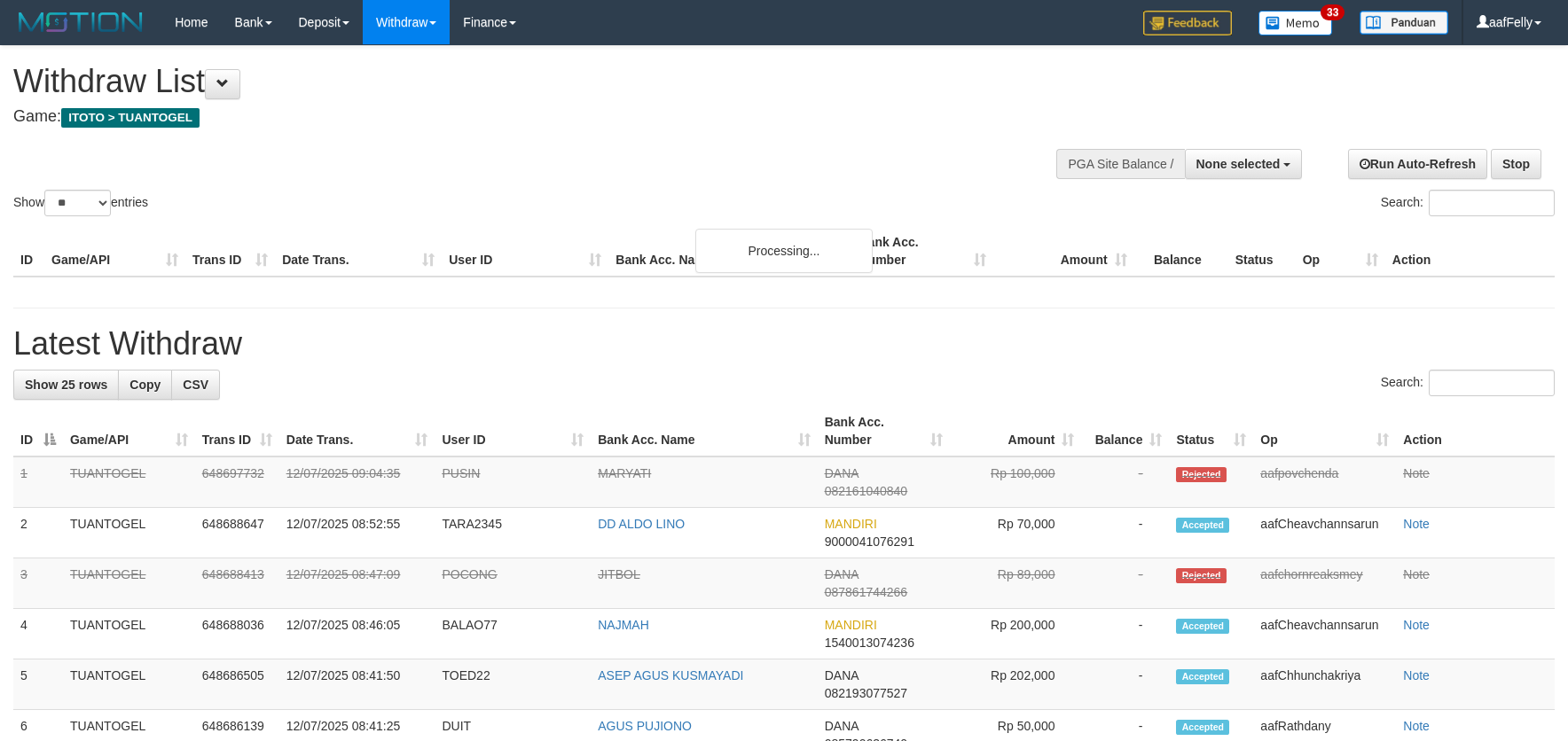 select 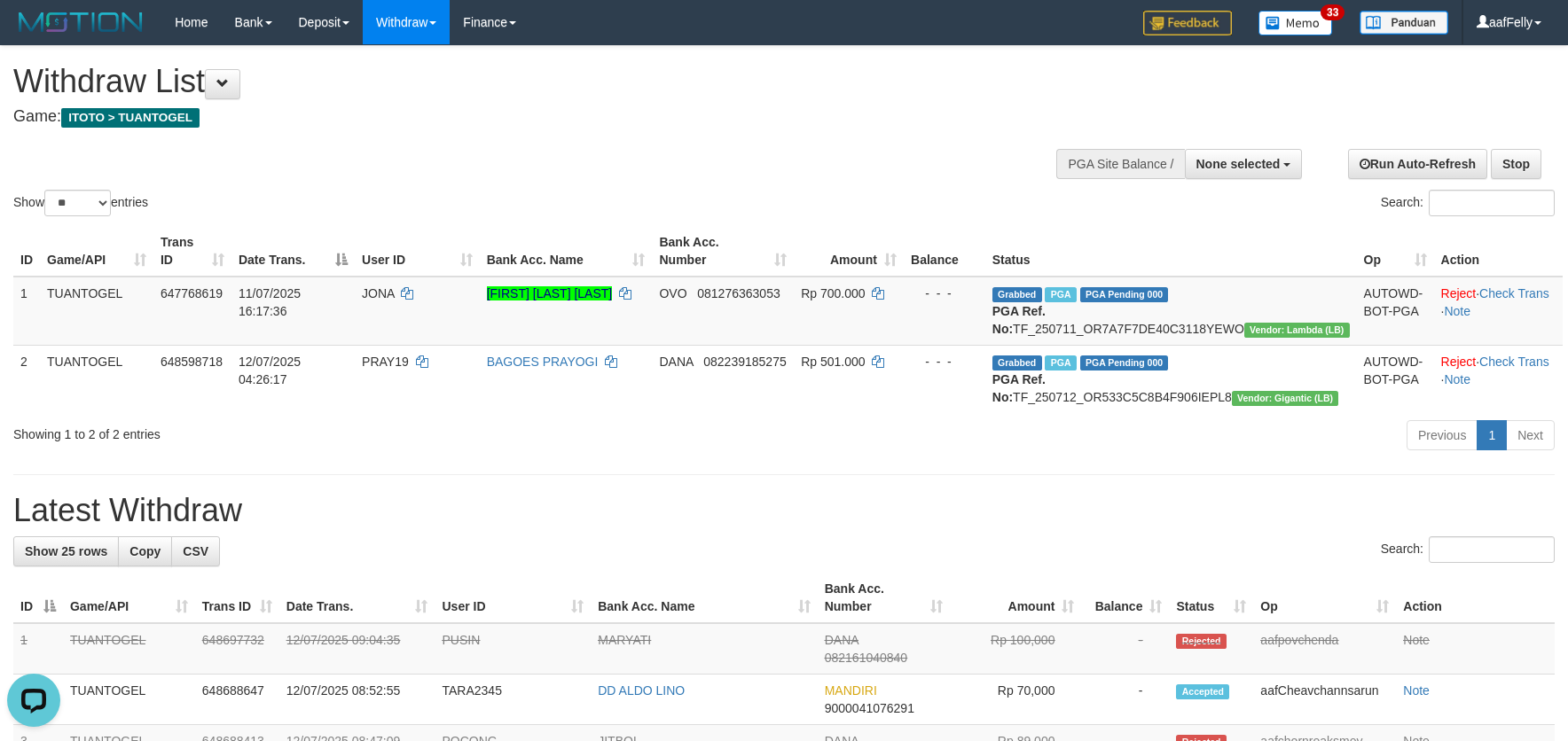 scroll, scrollTop: 0, scrollLeft: 0, axis: both 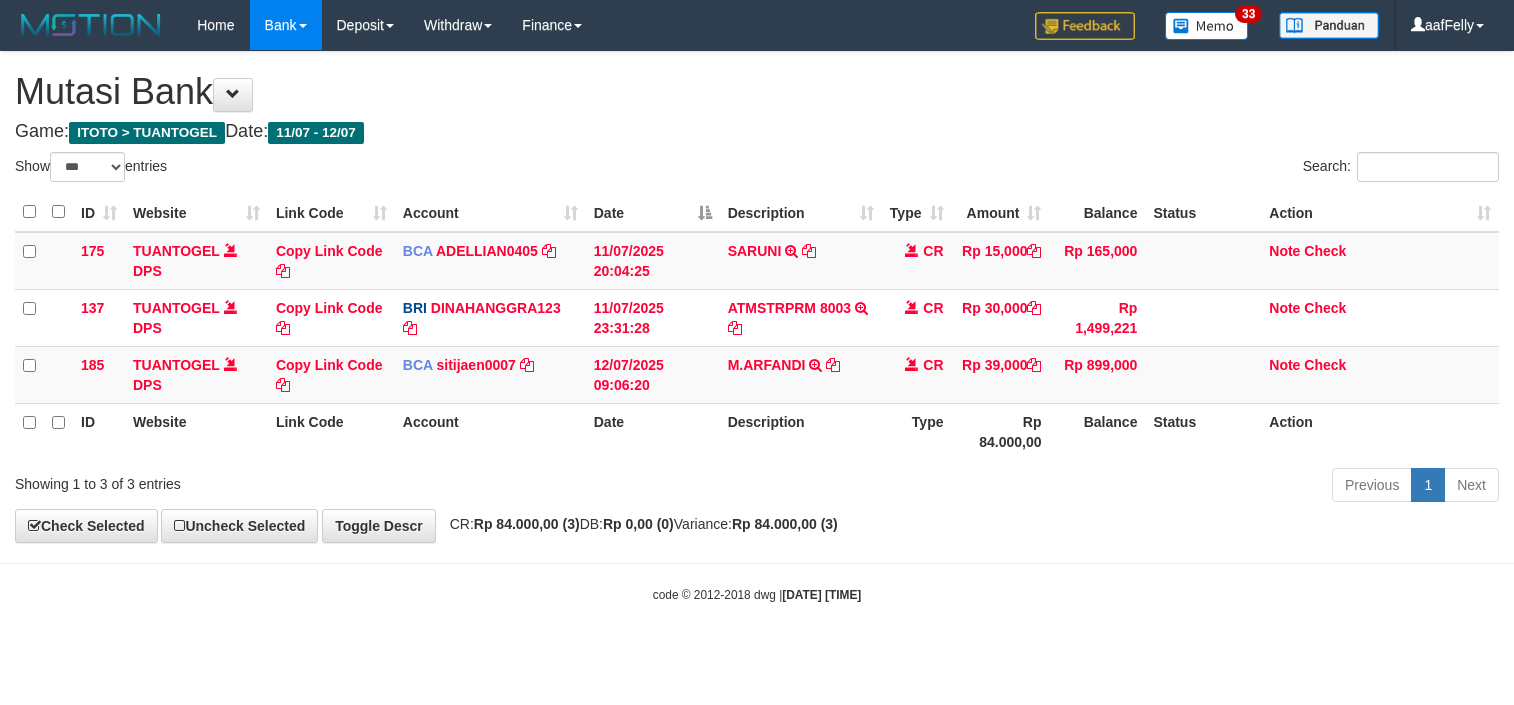 select on "***" 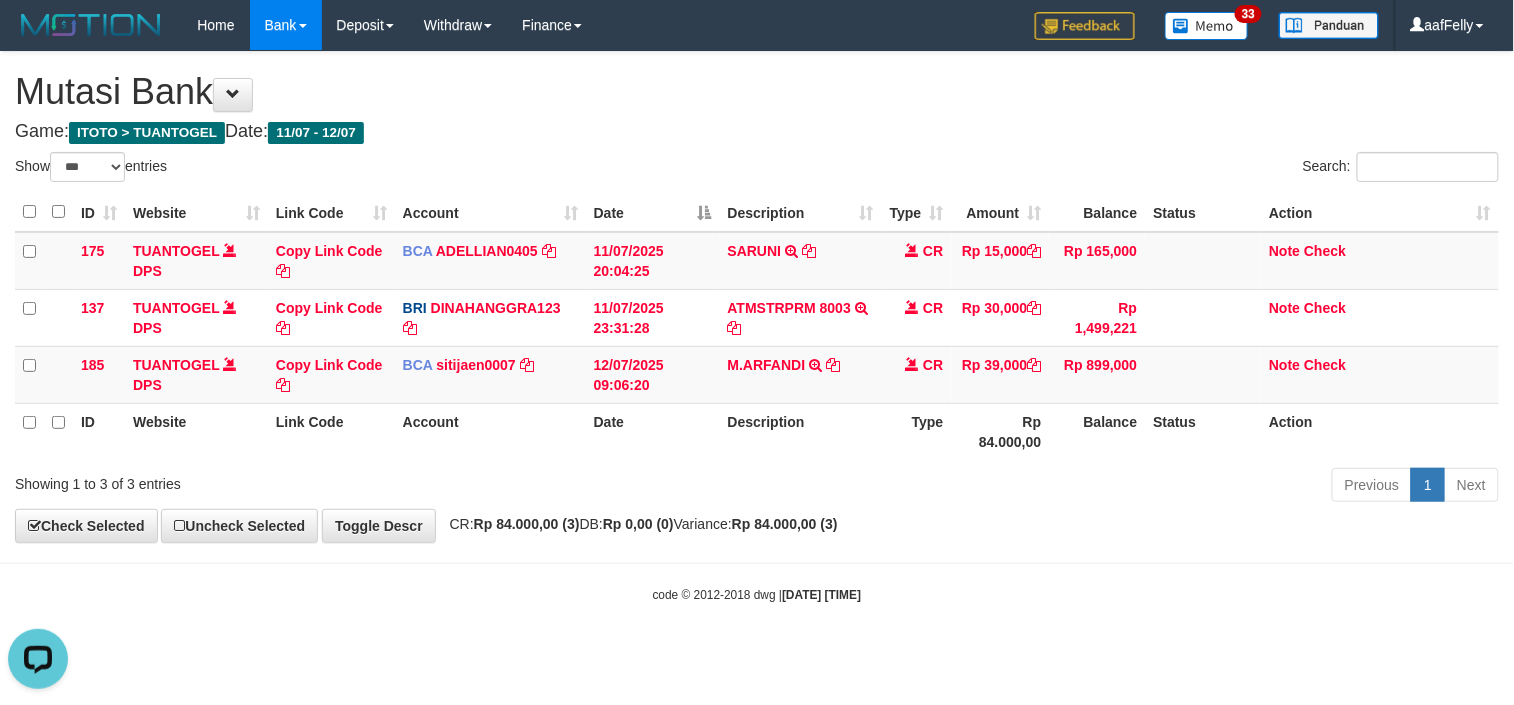 scroll, scrollTop: 0, scrollLeft: 0, axis: both 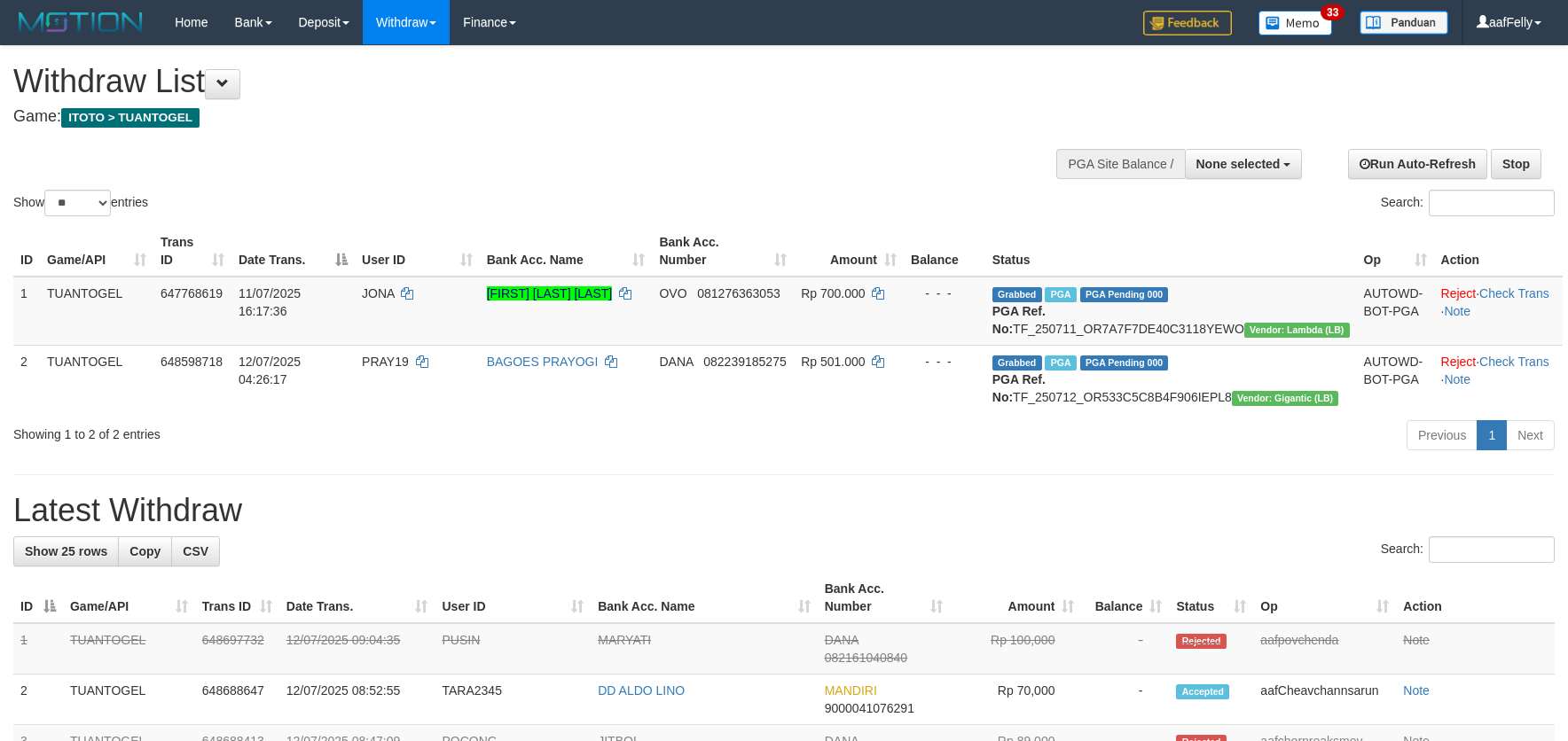 select 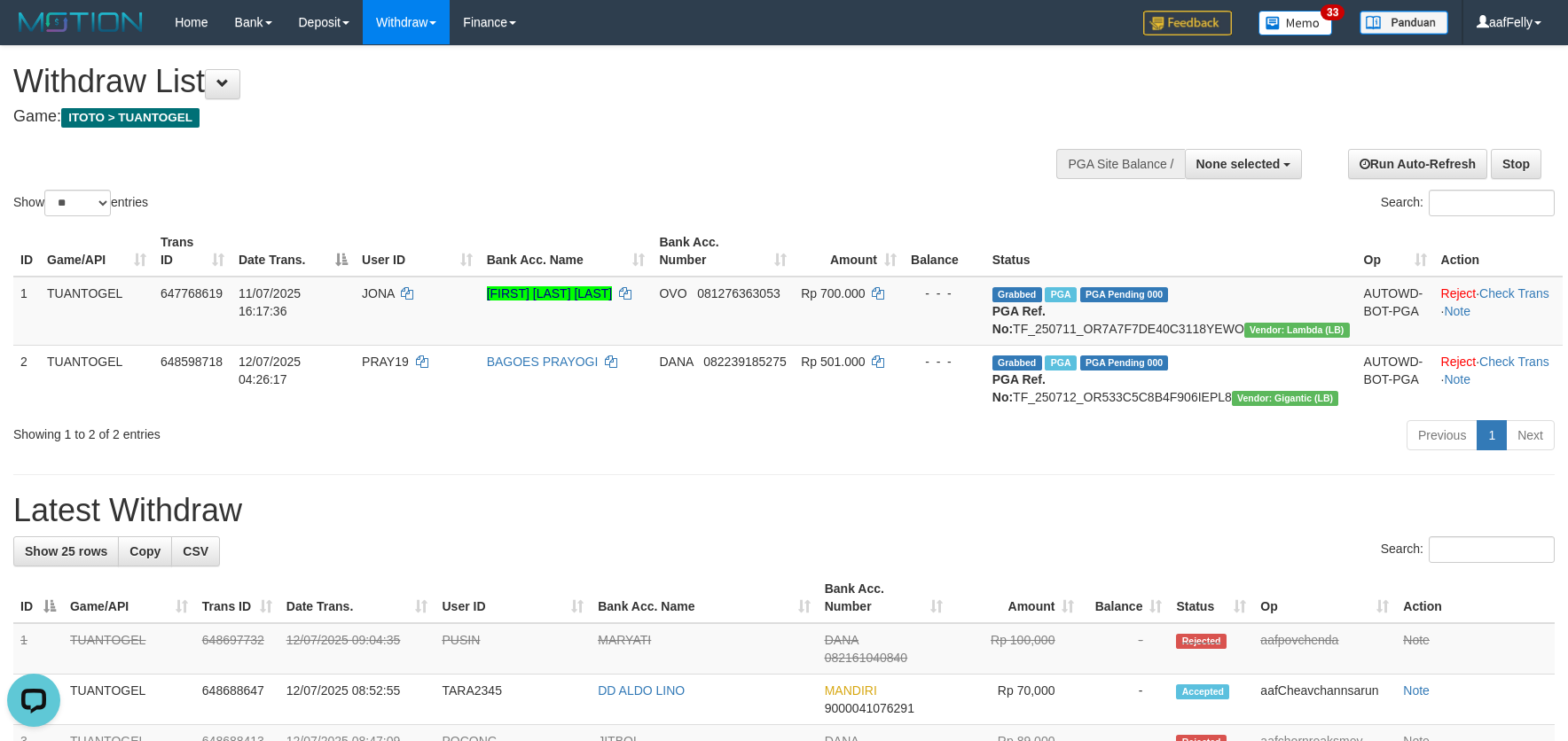 scroll, scrollTop: 0, scrollLeft: 0, axis: both 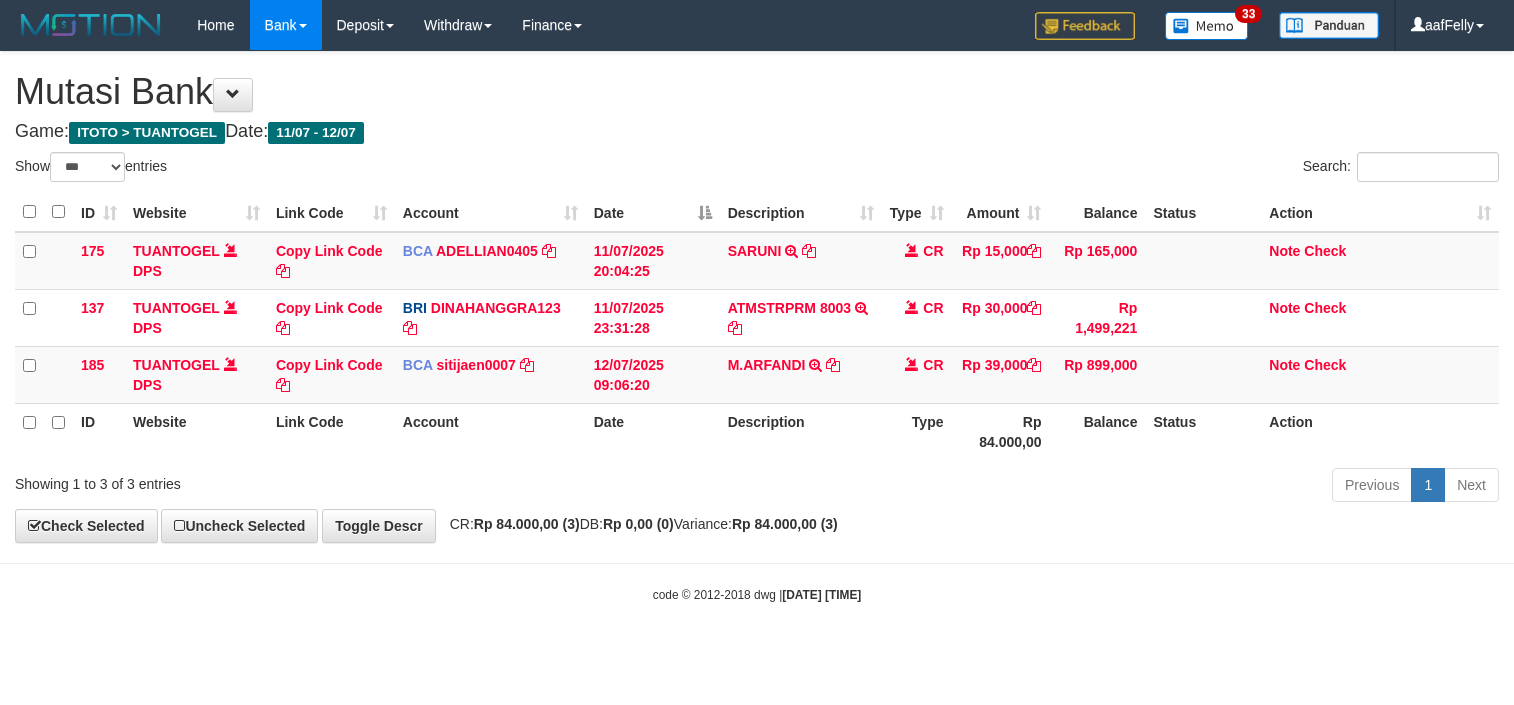 select on "***" 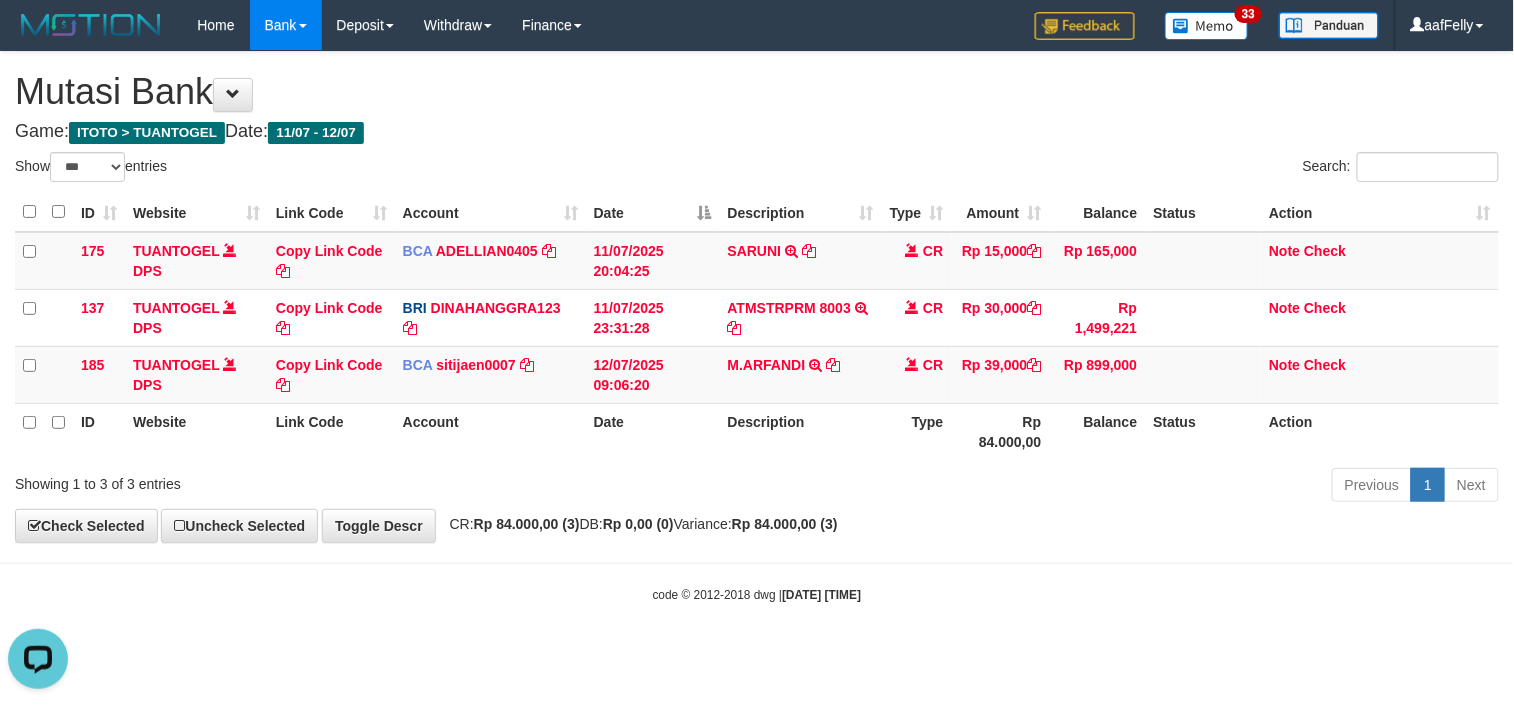 scroll, scrollTop: 0, scrollLeft: 0, axis: both 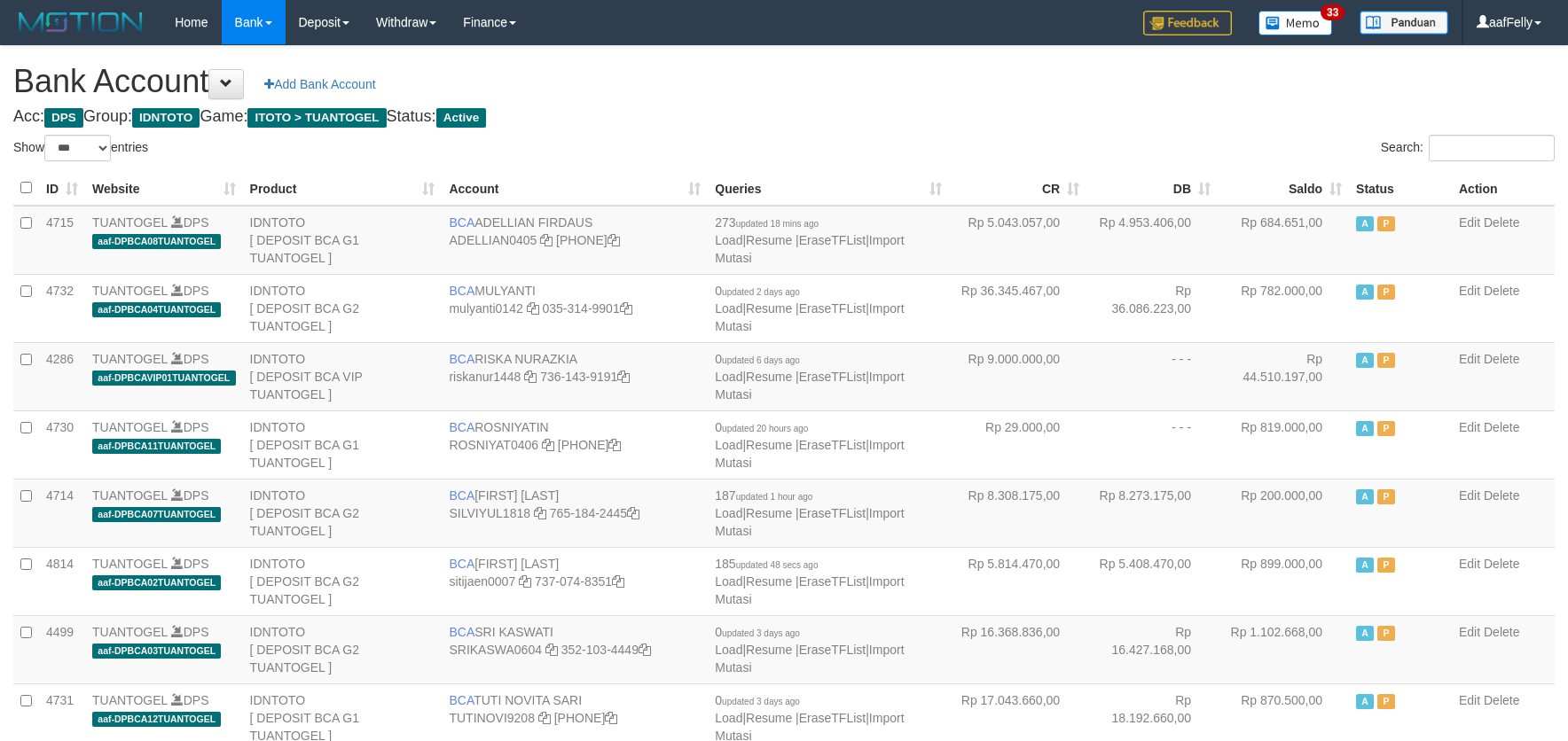 select on "***" 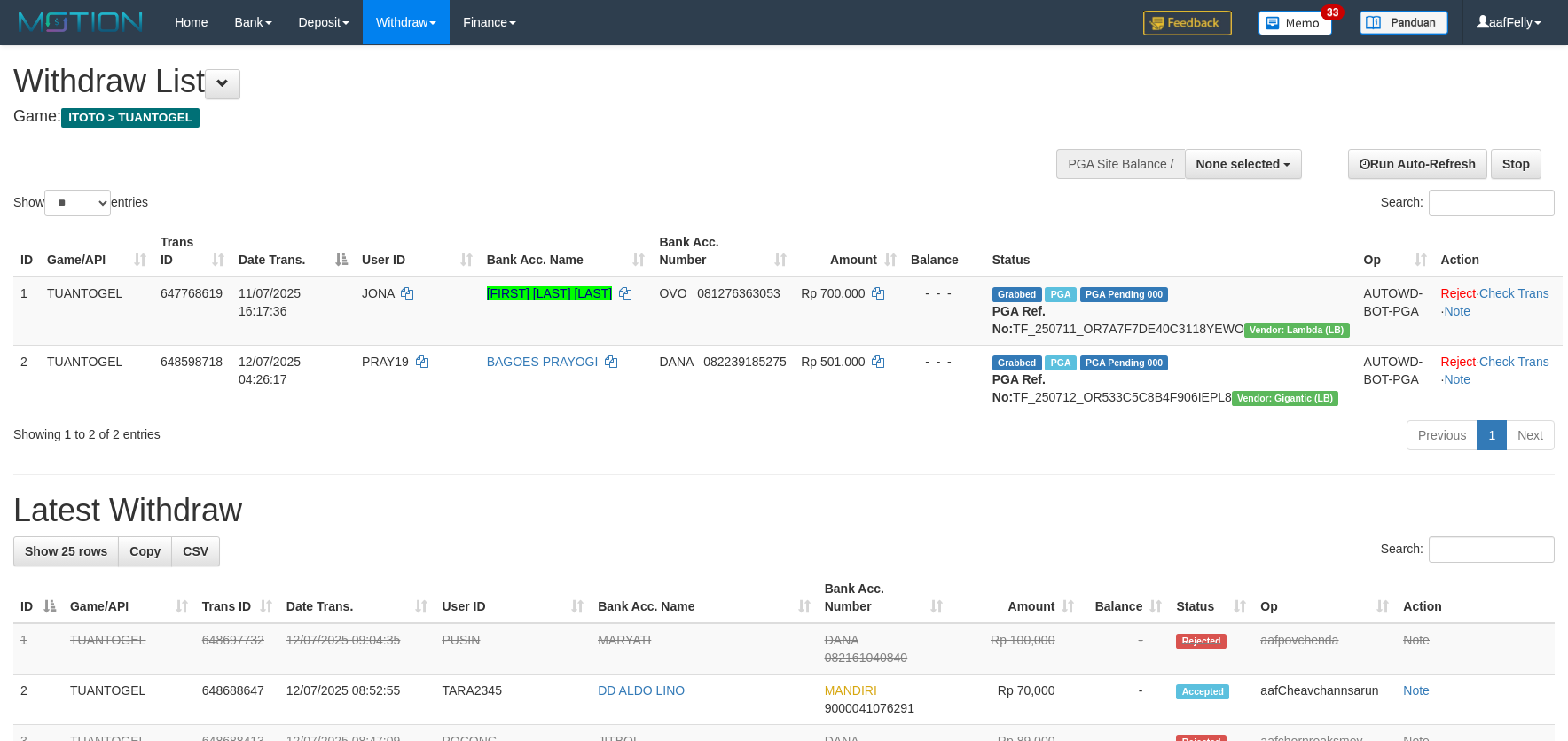 select 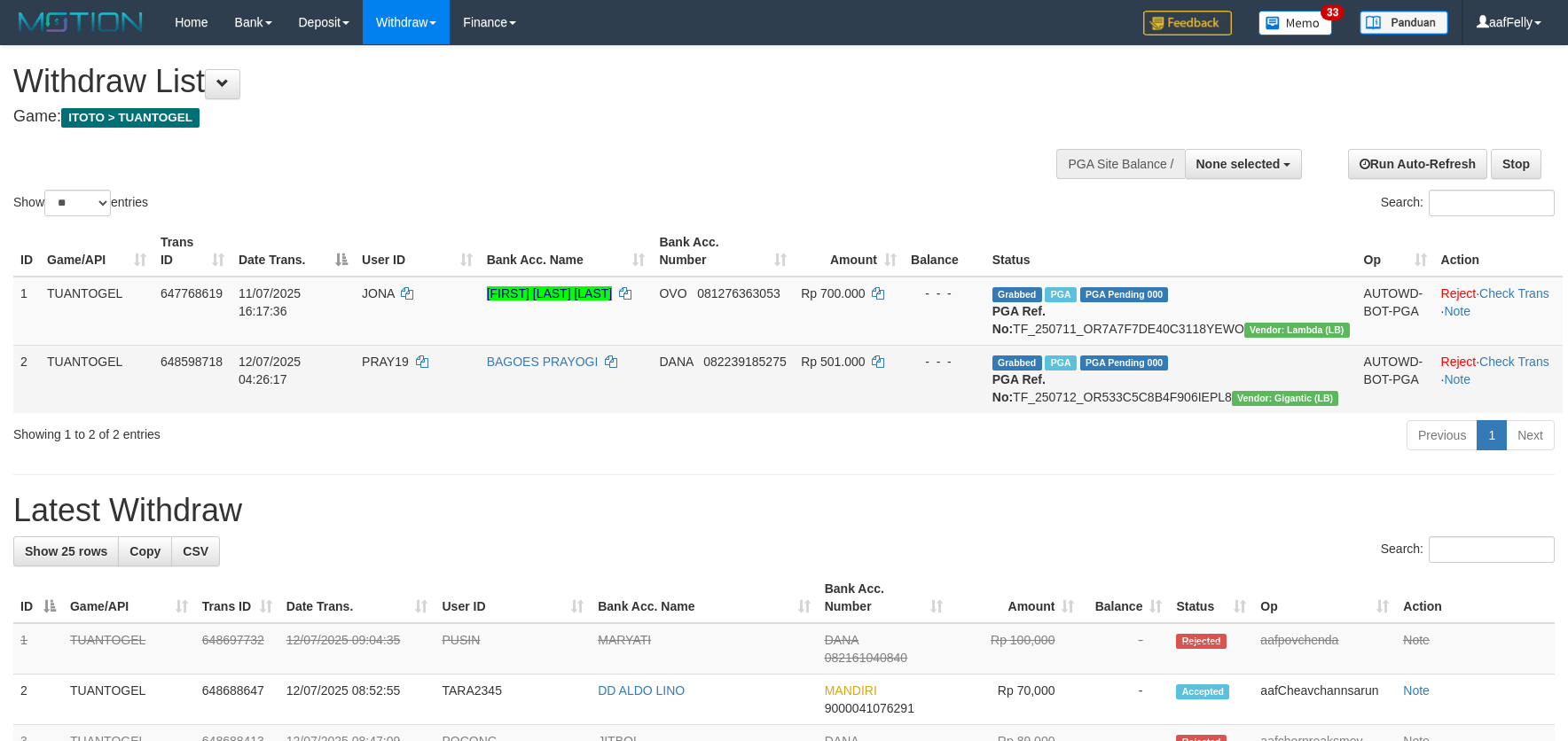 scroll, scrollTop: 0, scrollLeft: 0, axis: both 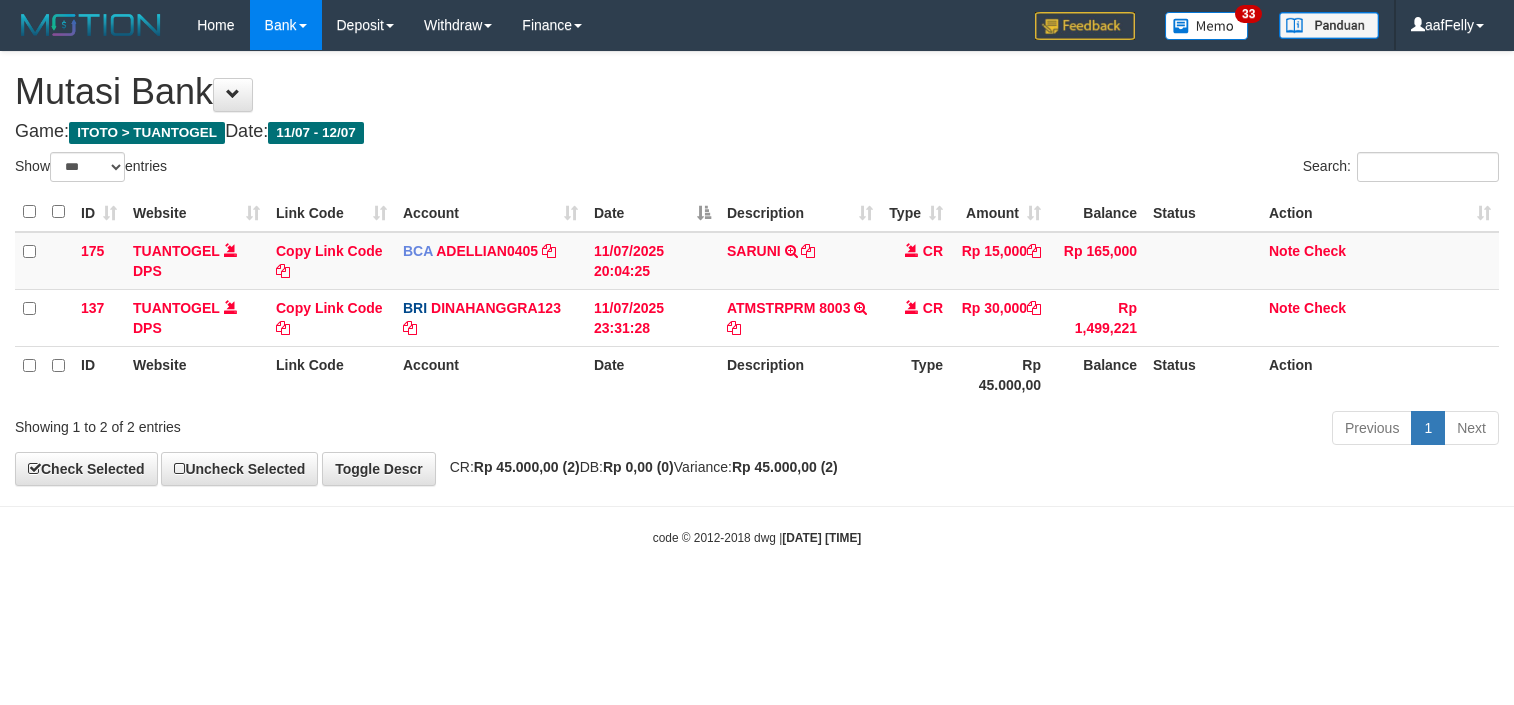 select on "***" 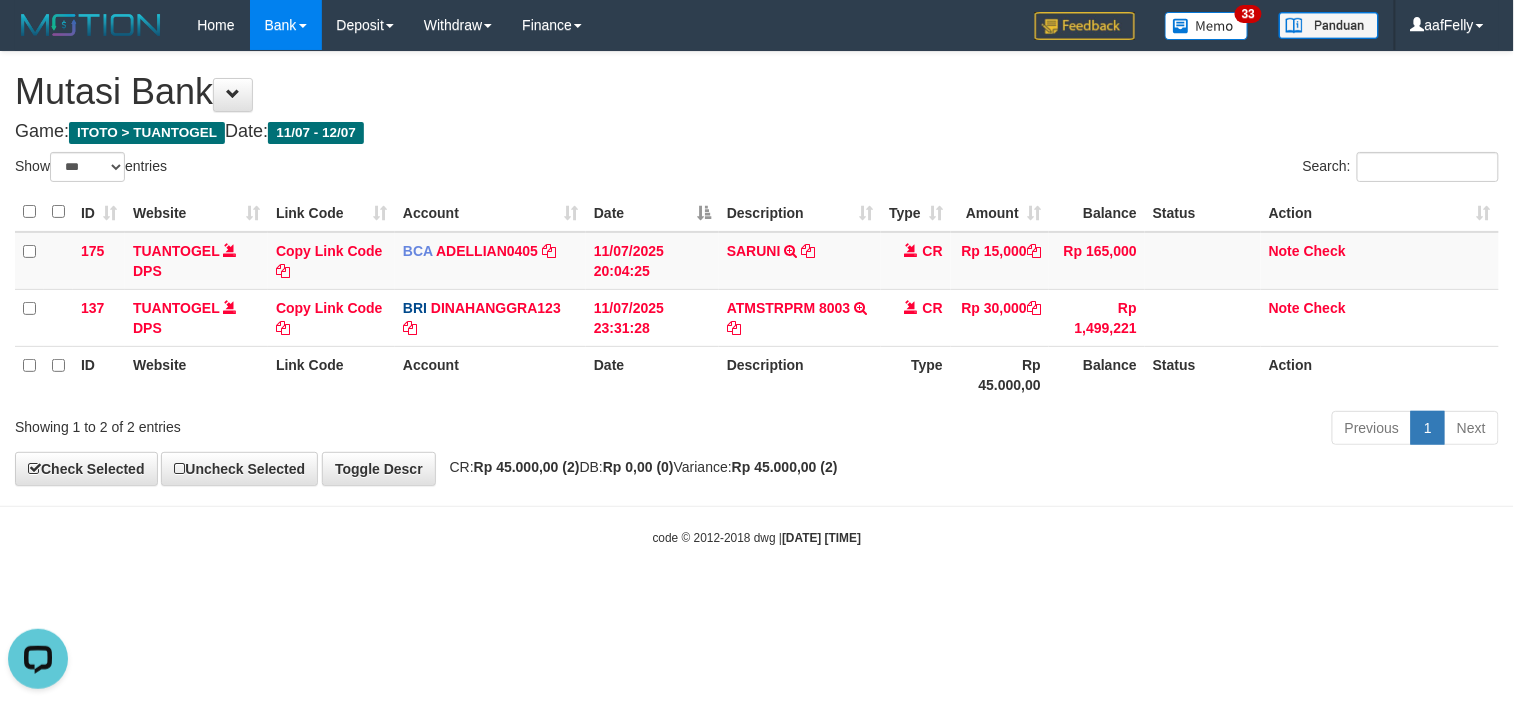 scroll, scrollTop: 0, scrollLeft: 0, axis: both 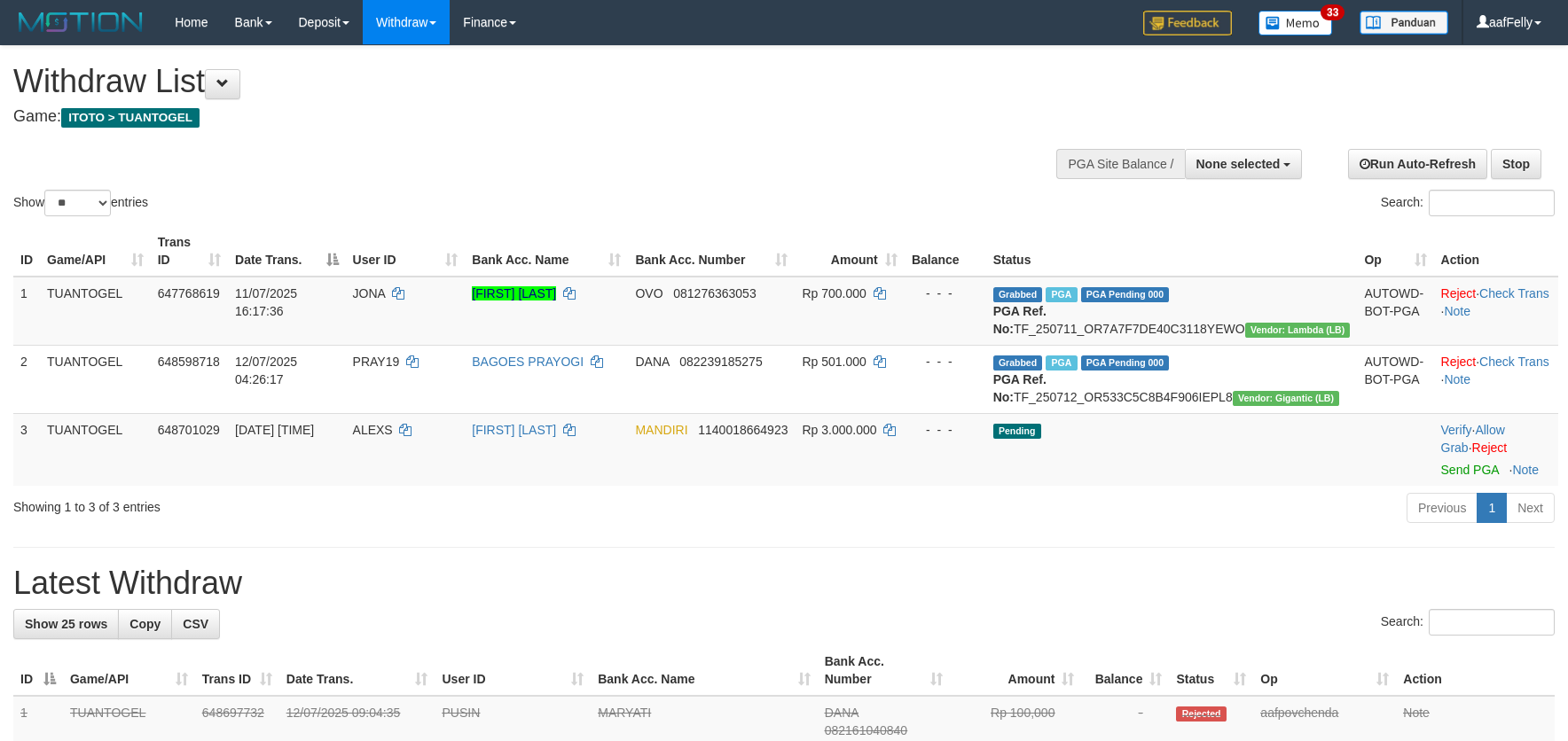 select 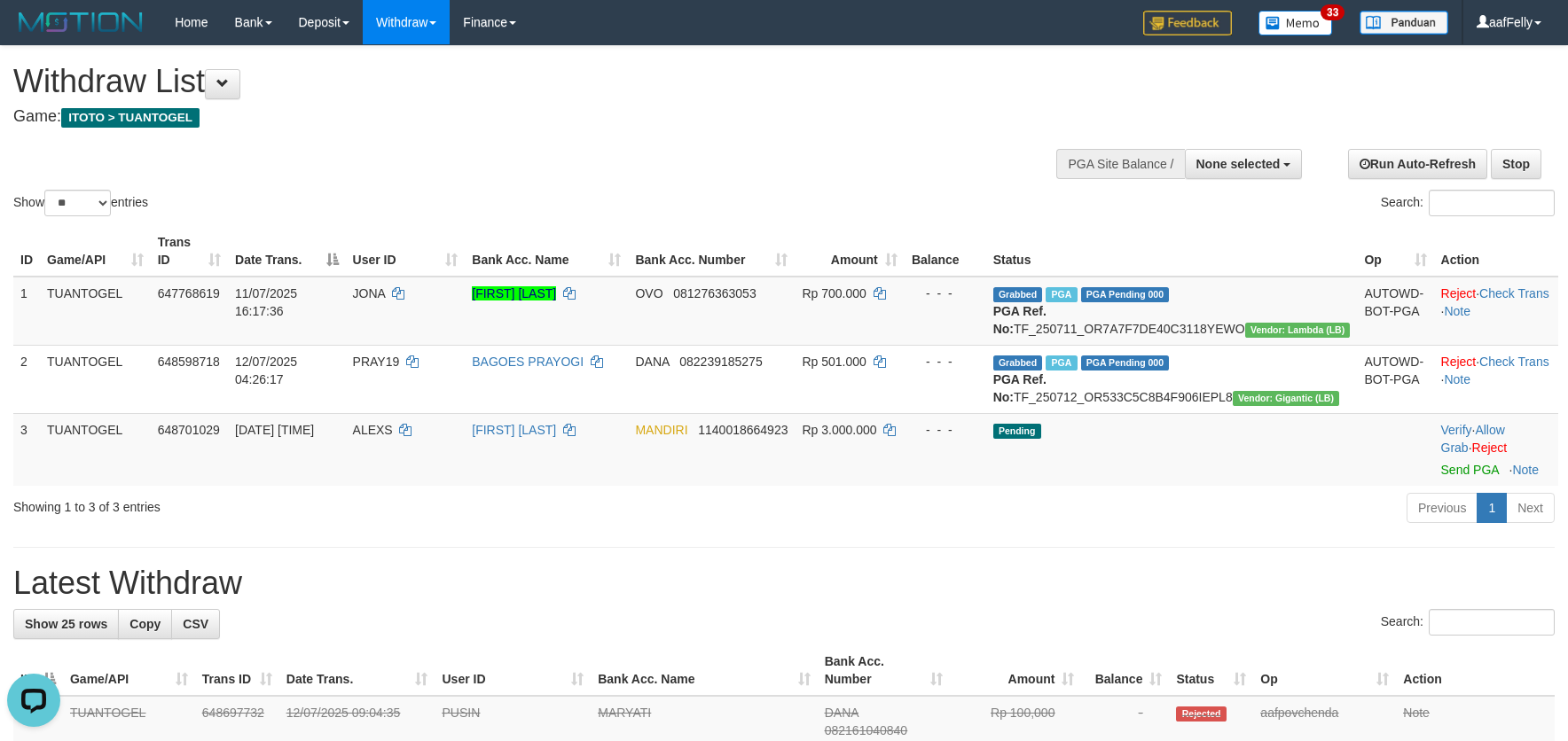 scroll, scrollTop: 0, scrollLeft: 0, axis: both 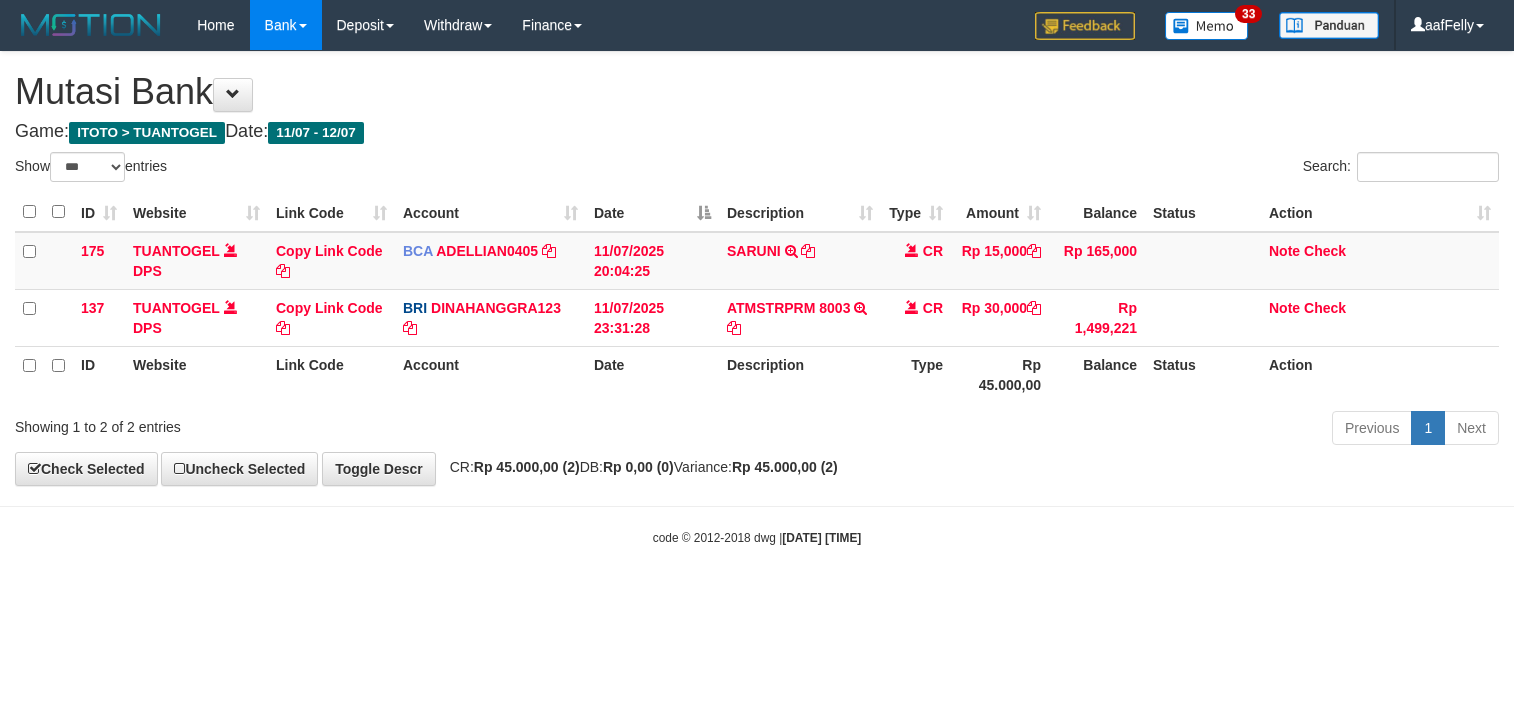 select on "***" 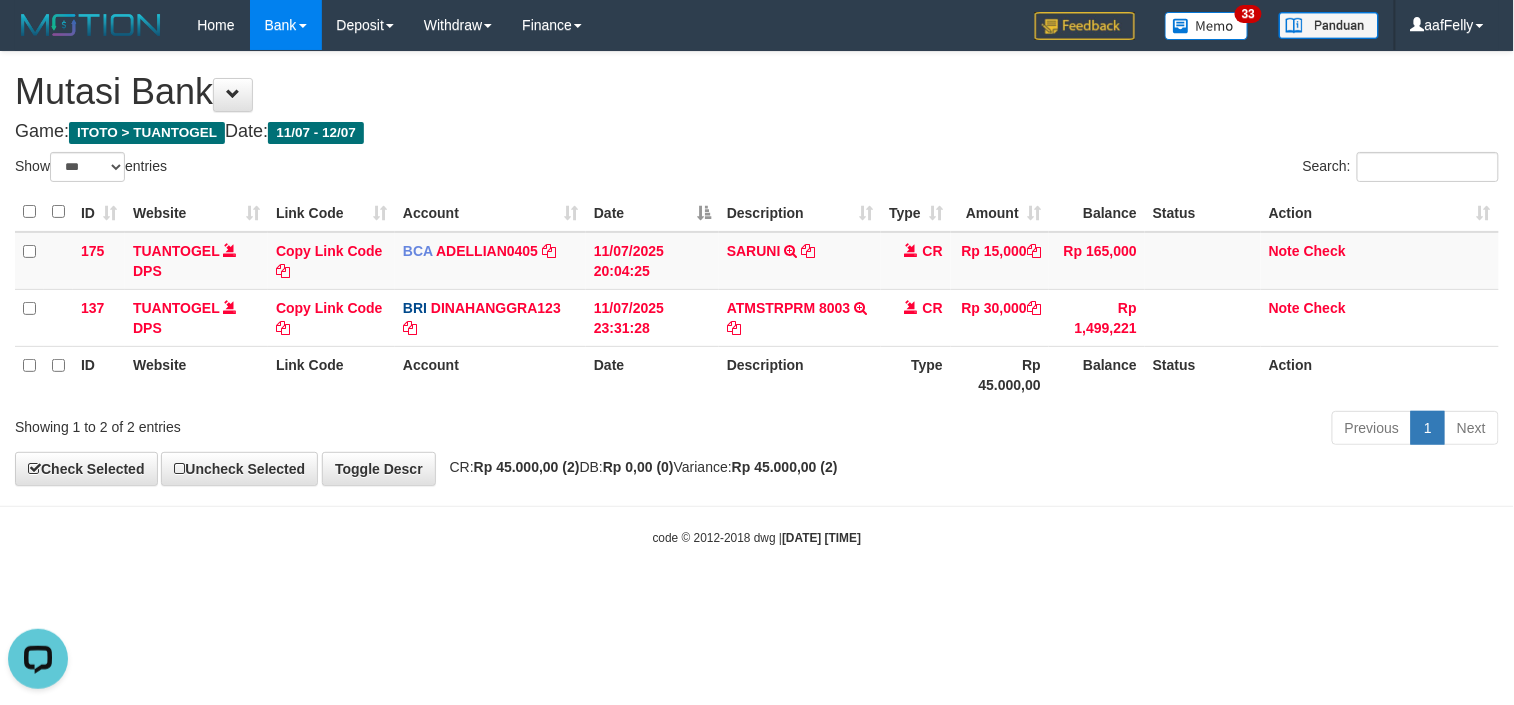 scroll, scrollTop: 0, scrollLeft: 0, axis: both 